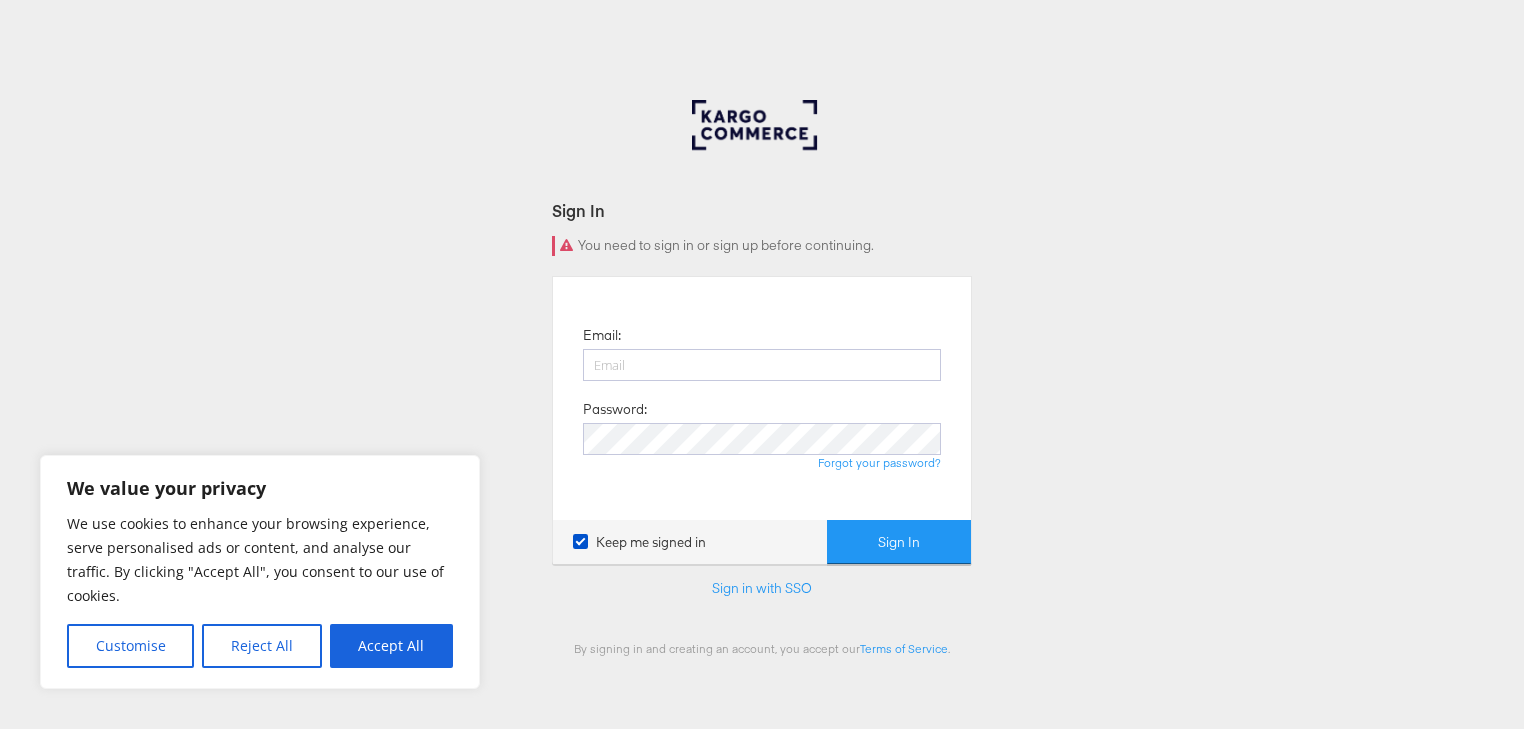 scroll, scrollTop: 0, scrollLeft: 0, axis: both 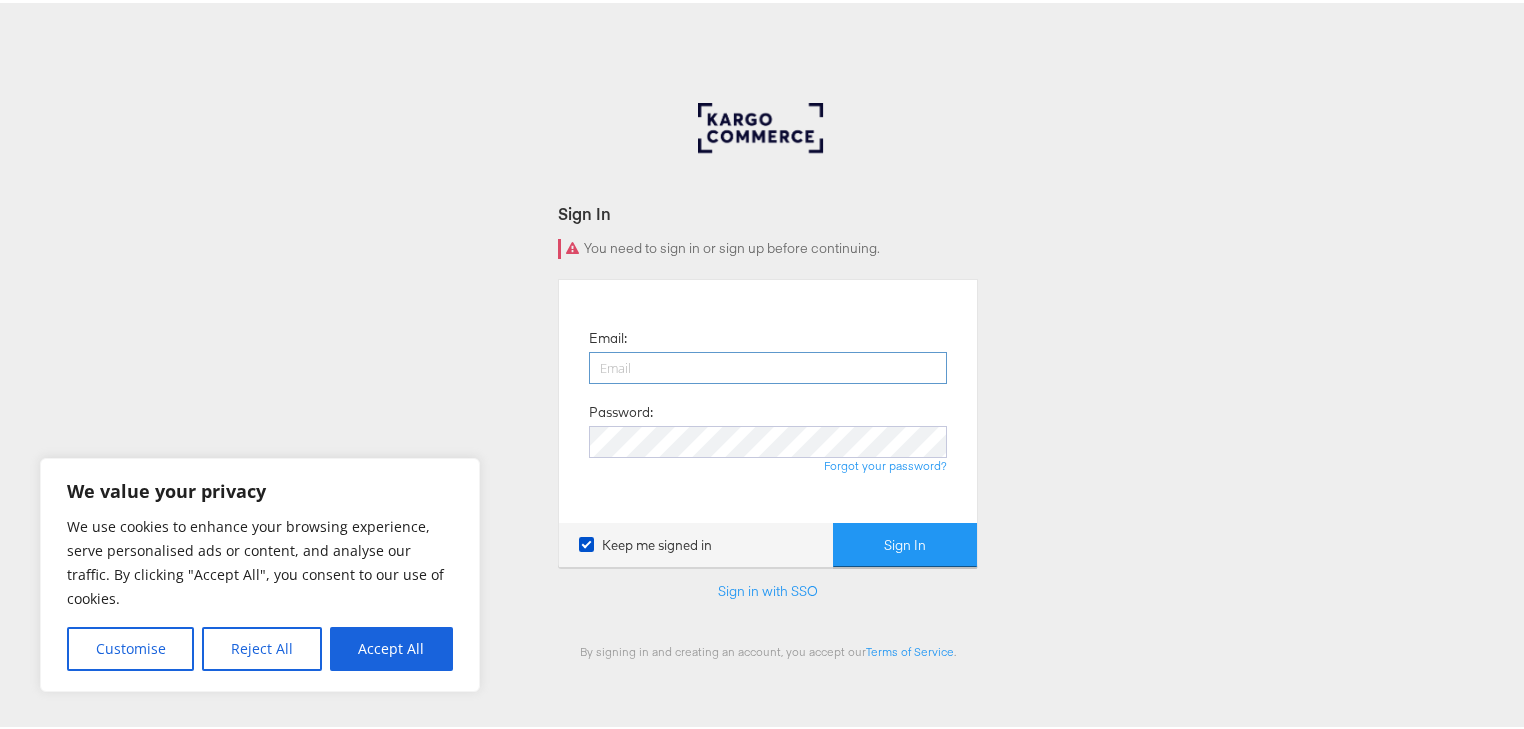 click at bounding box center (768, 365) 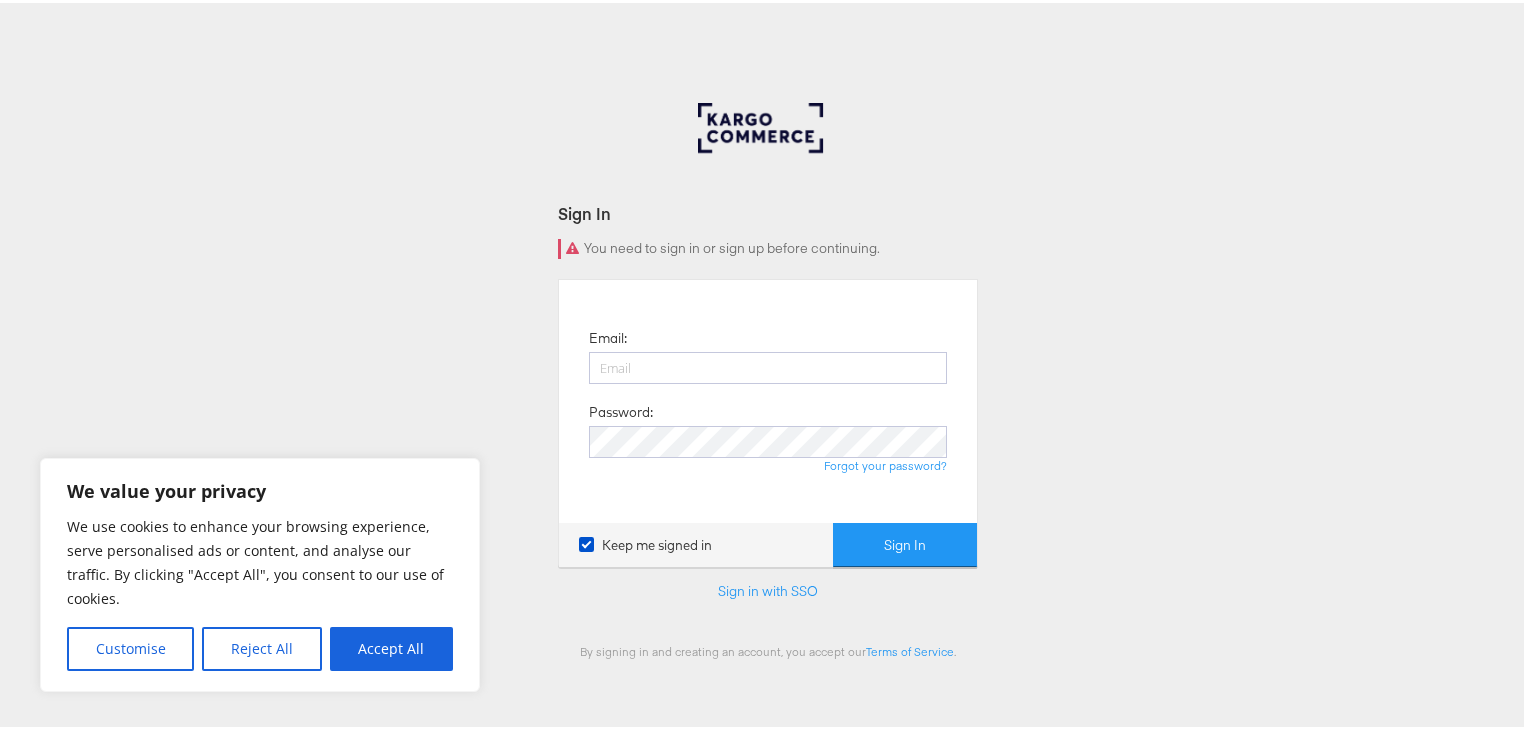 type on "[EMAIL]" 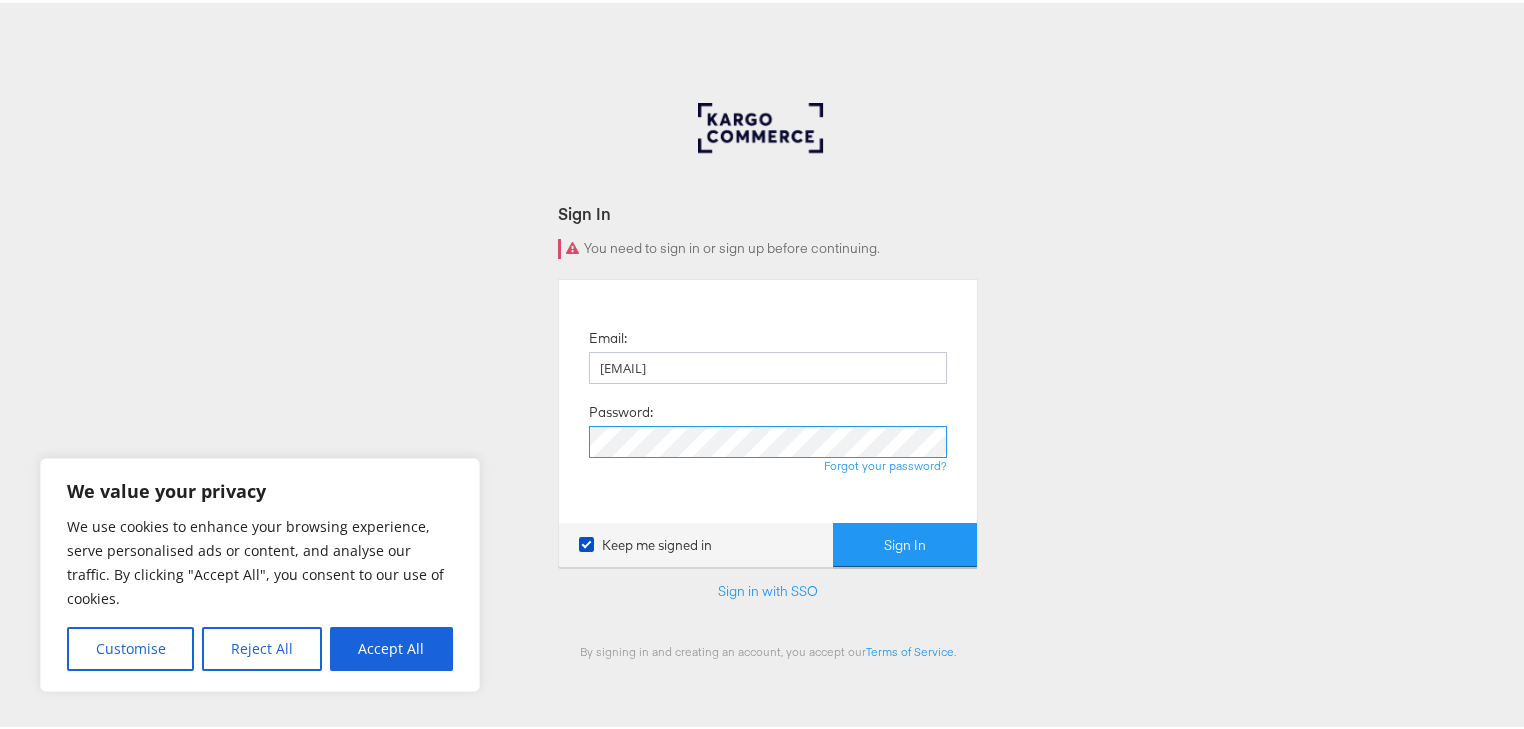 click on "Sign In" at bounding box center [905, 542] 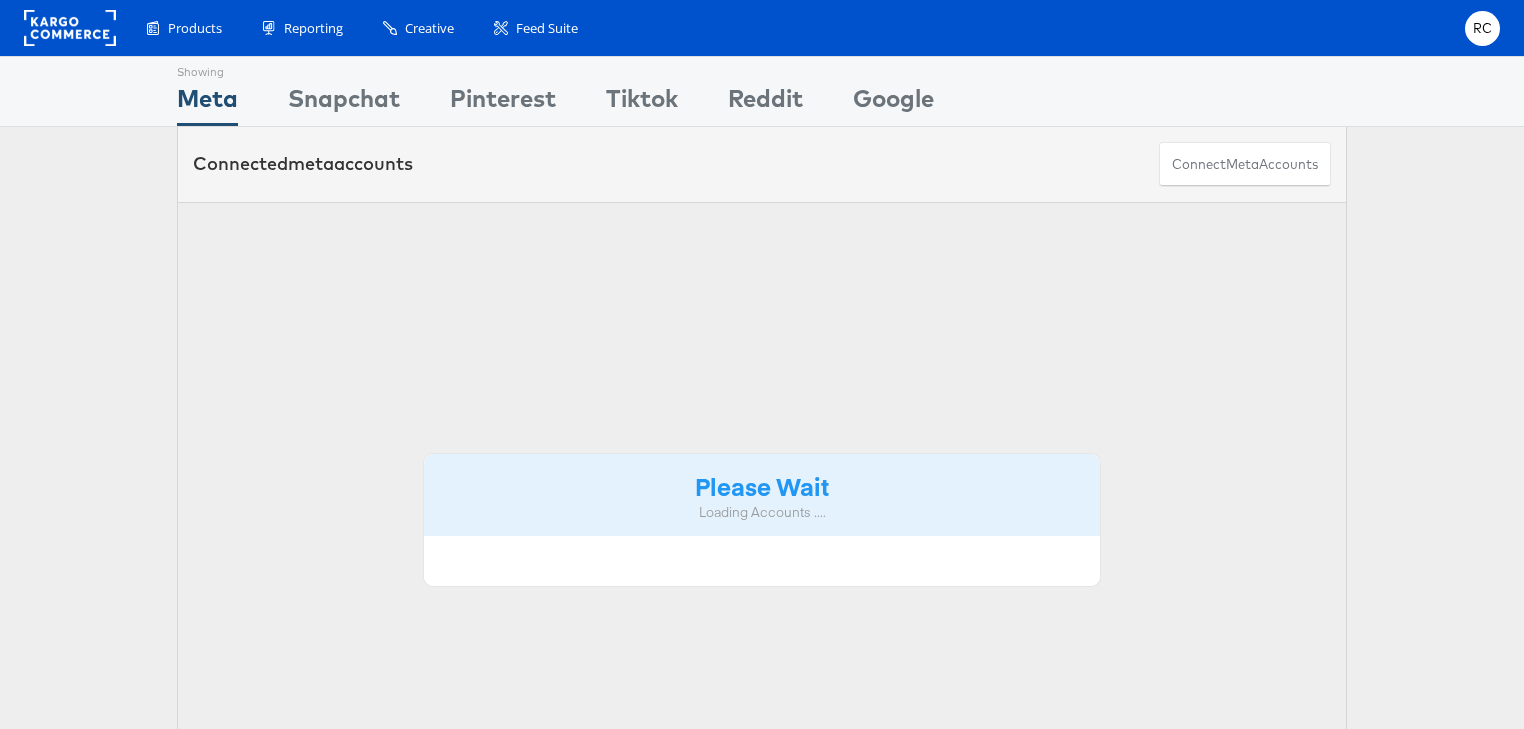 scroll, scrollTop: 0, scrollLeft: 0, axis: both 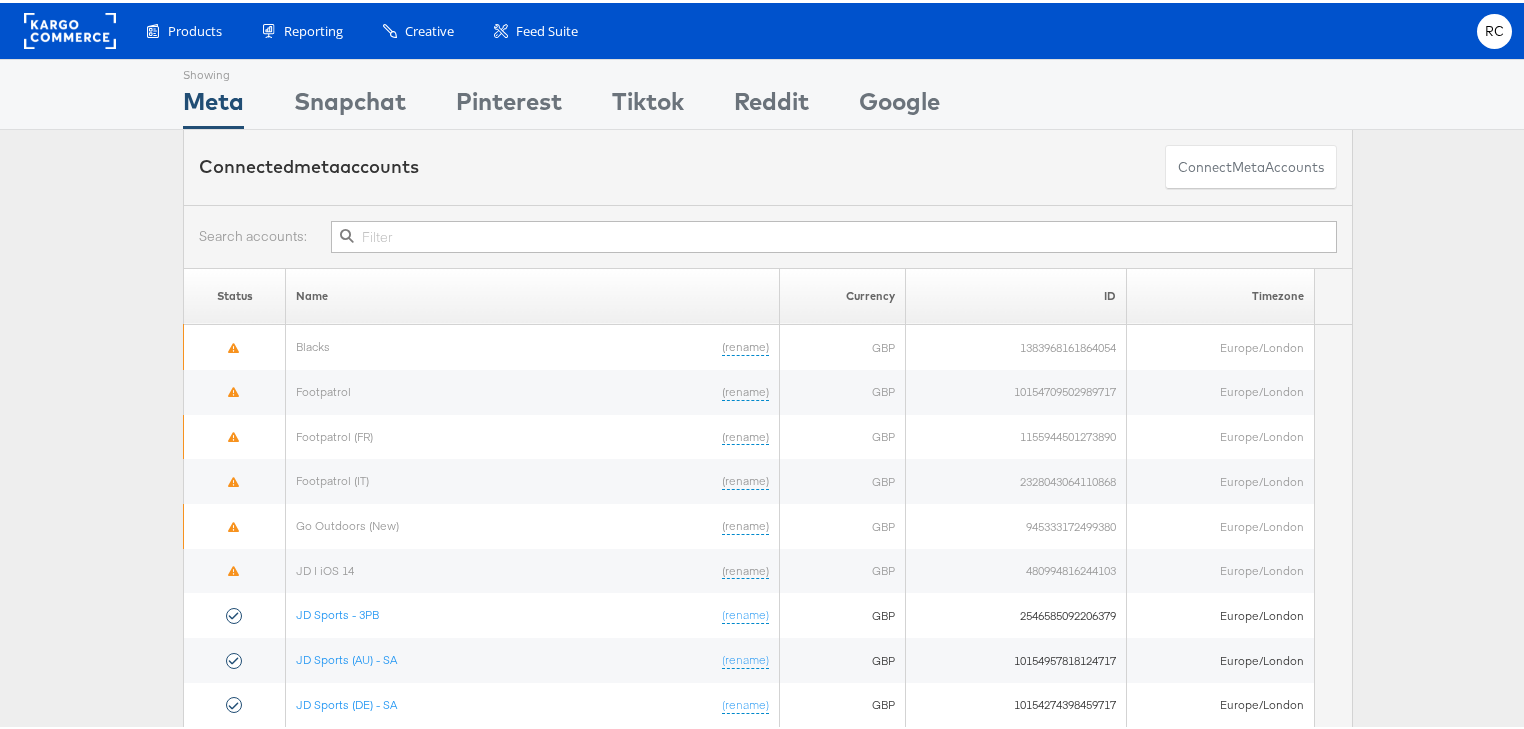 click at bounding box center [834, 234] 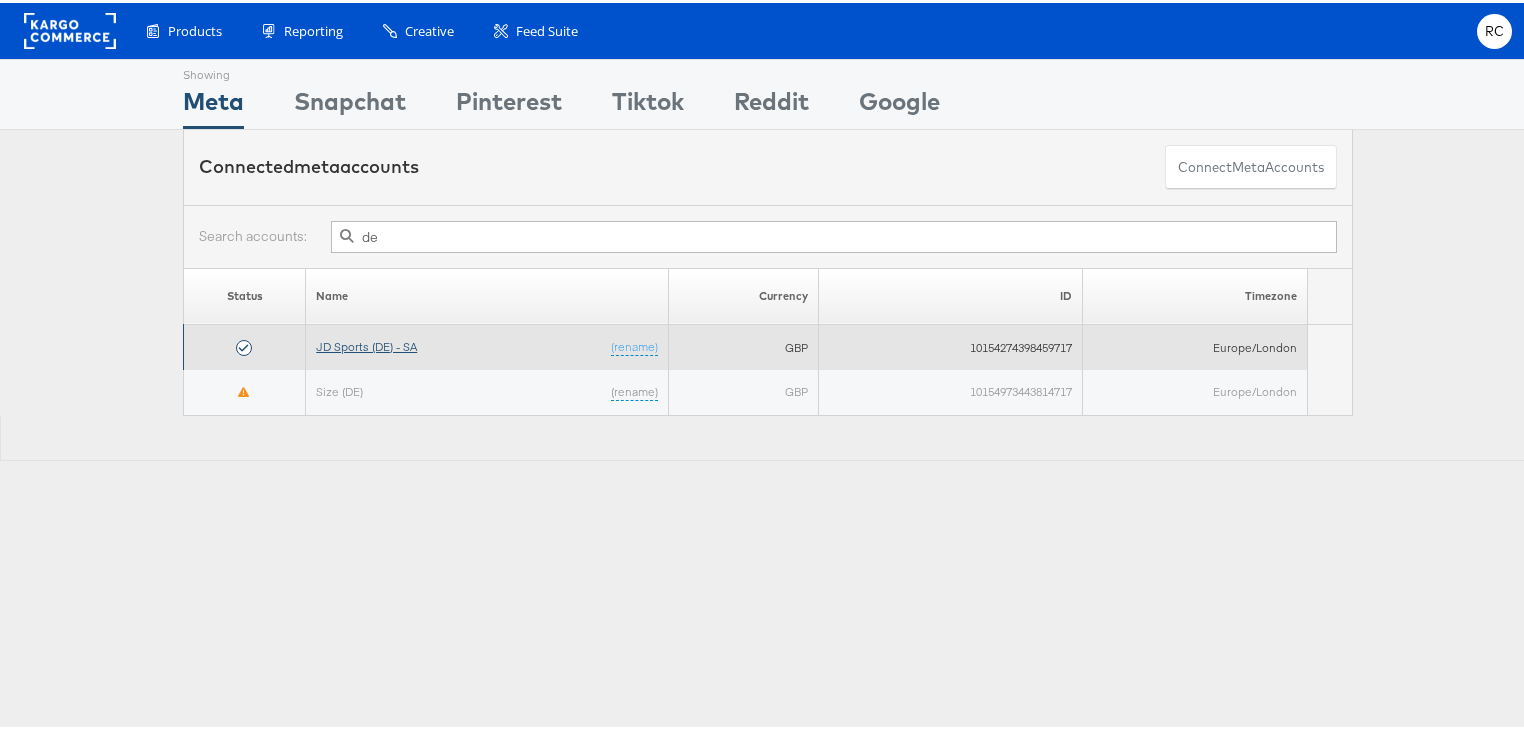 type on "de" 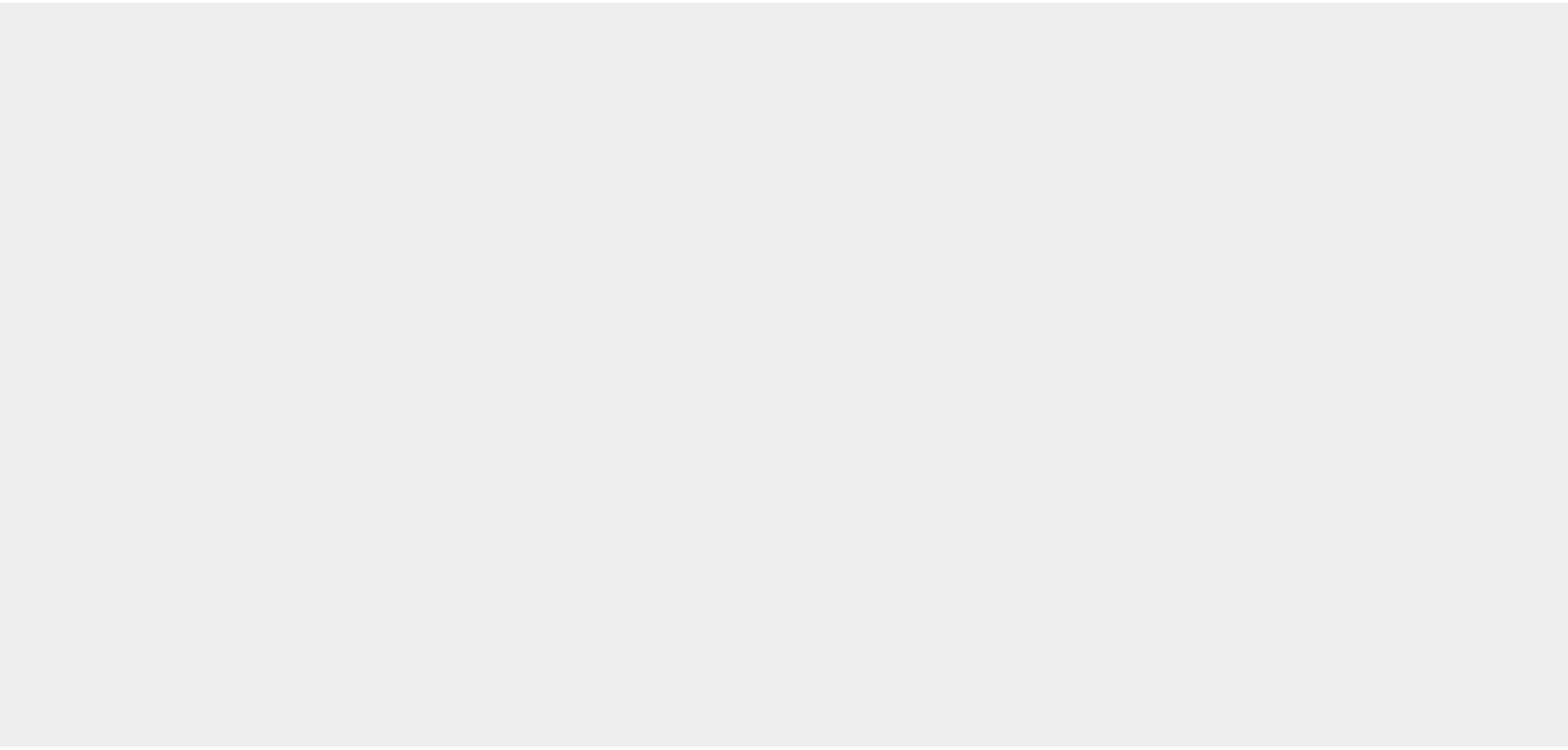 scroll, scrollTop: 0, scrollLeft: 0, axis: both 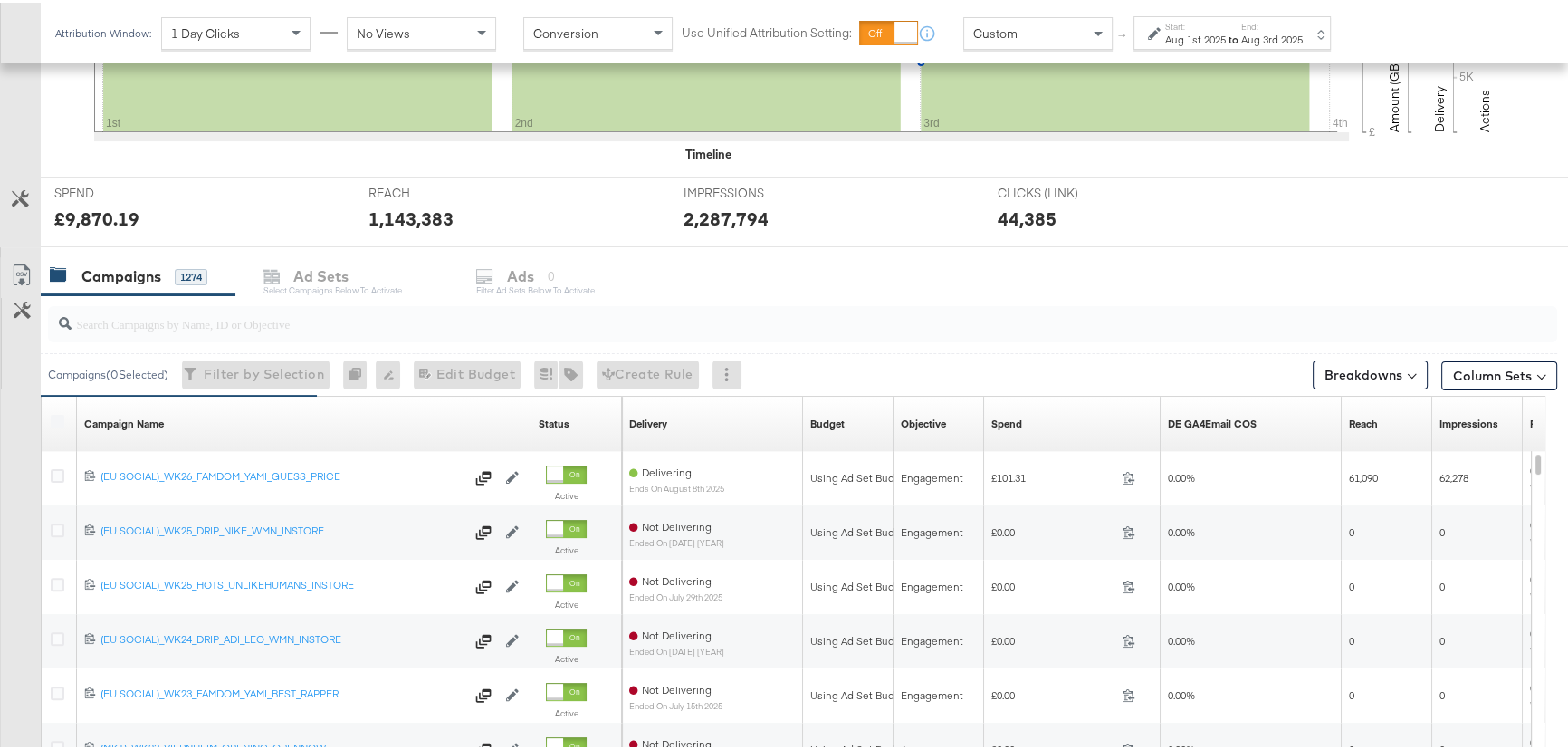 click at bounding box center [746, 313] 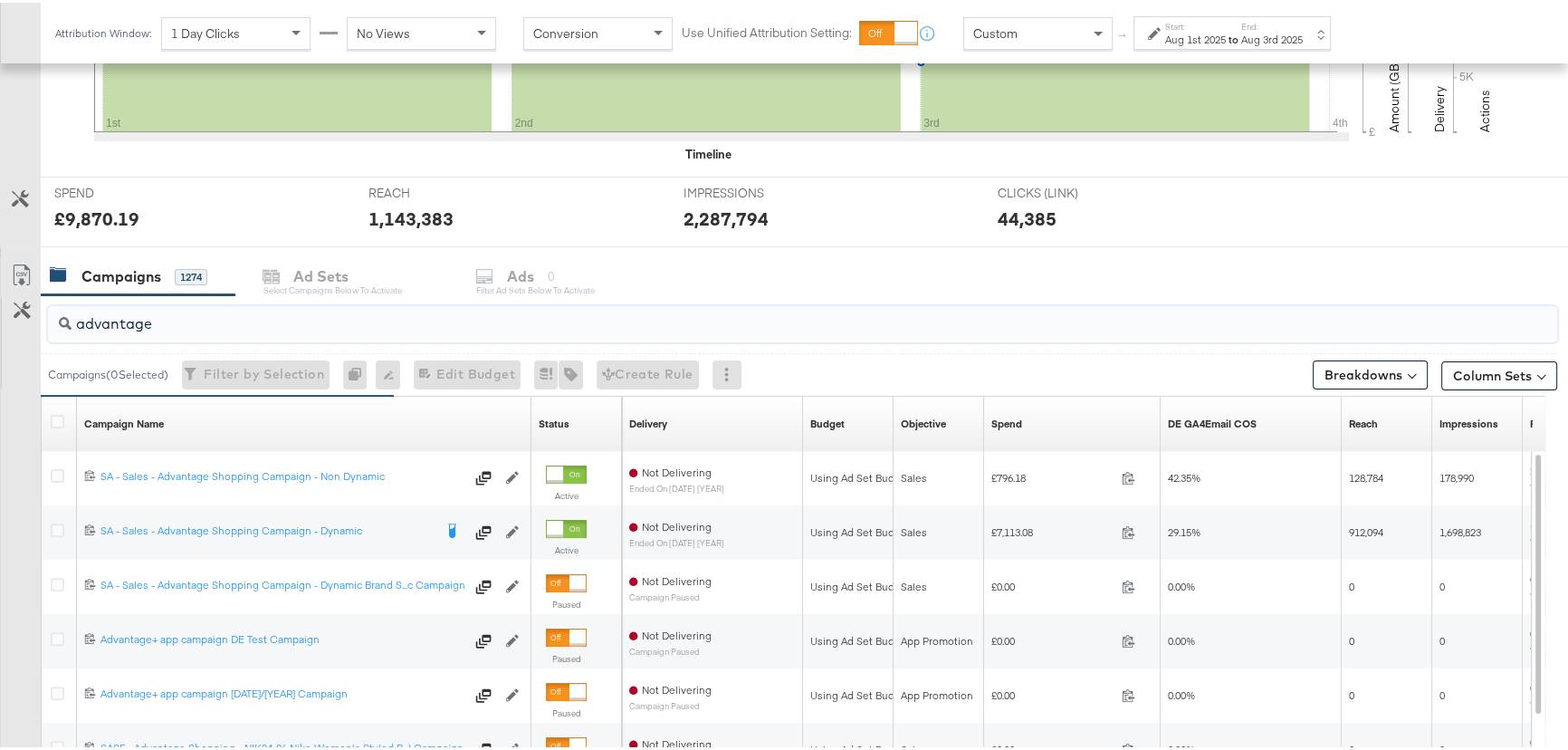 type on "advantage" 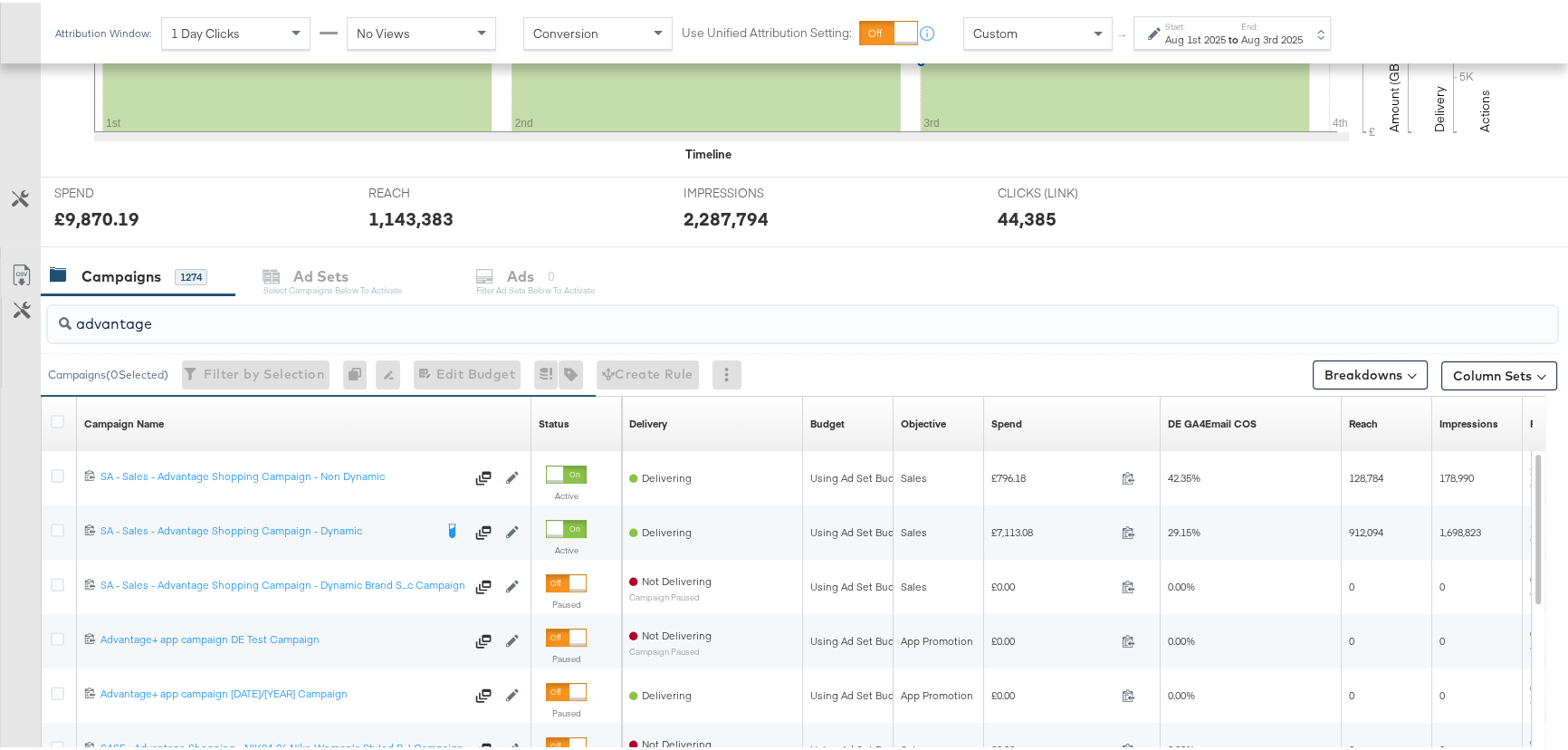 click on "End:" at bounding box center (1272, 24) 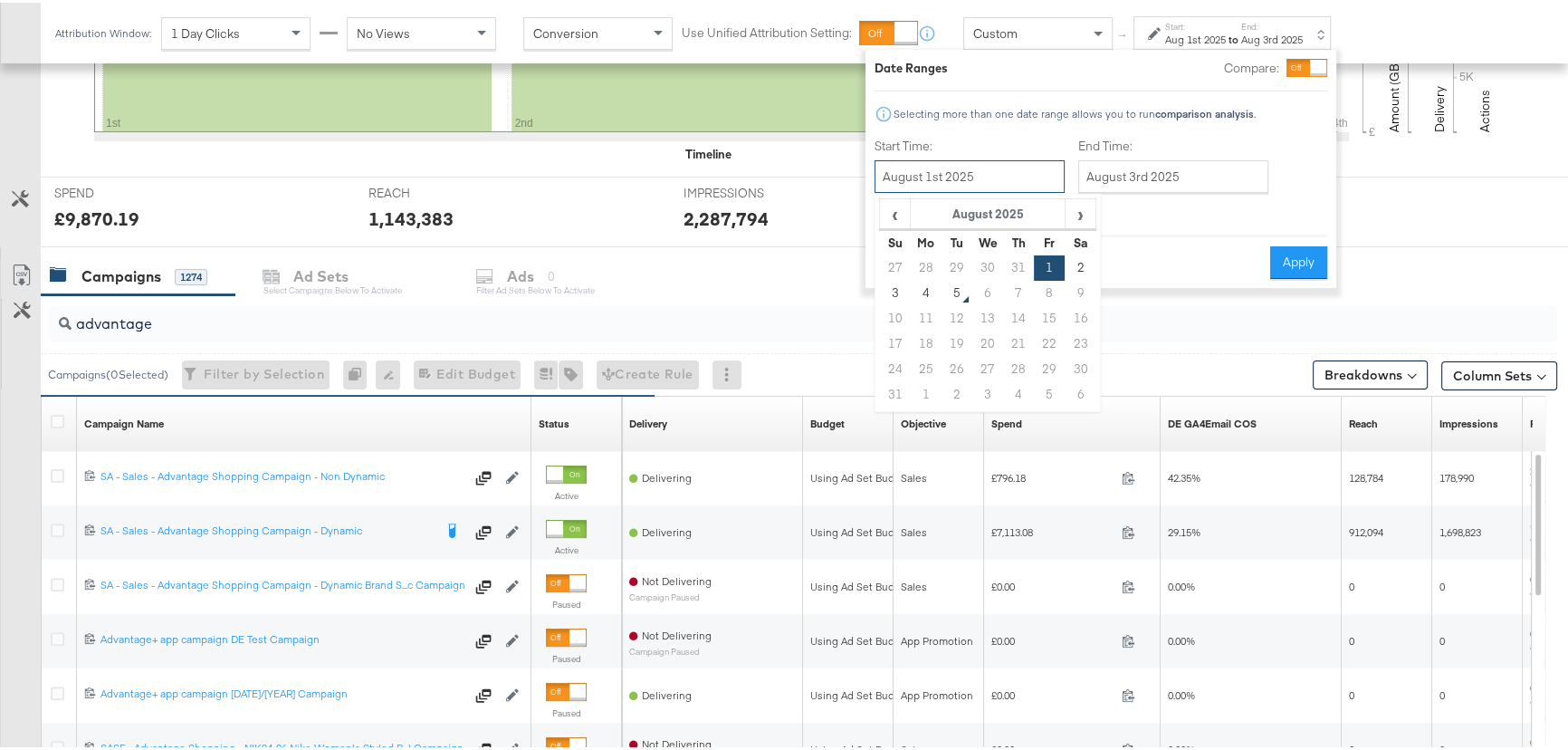 click on "August 1st 2025" at bounding box center [970, 174] 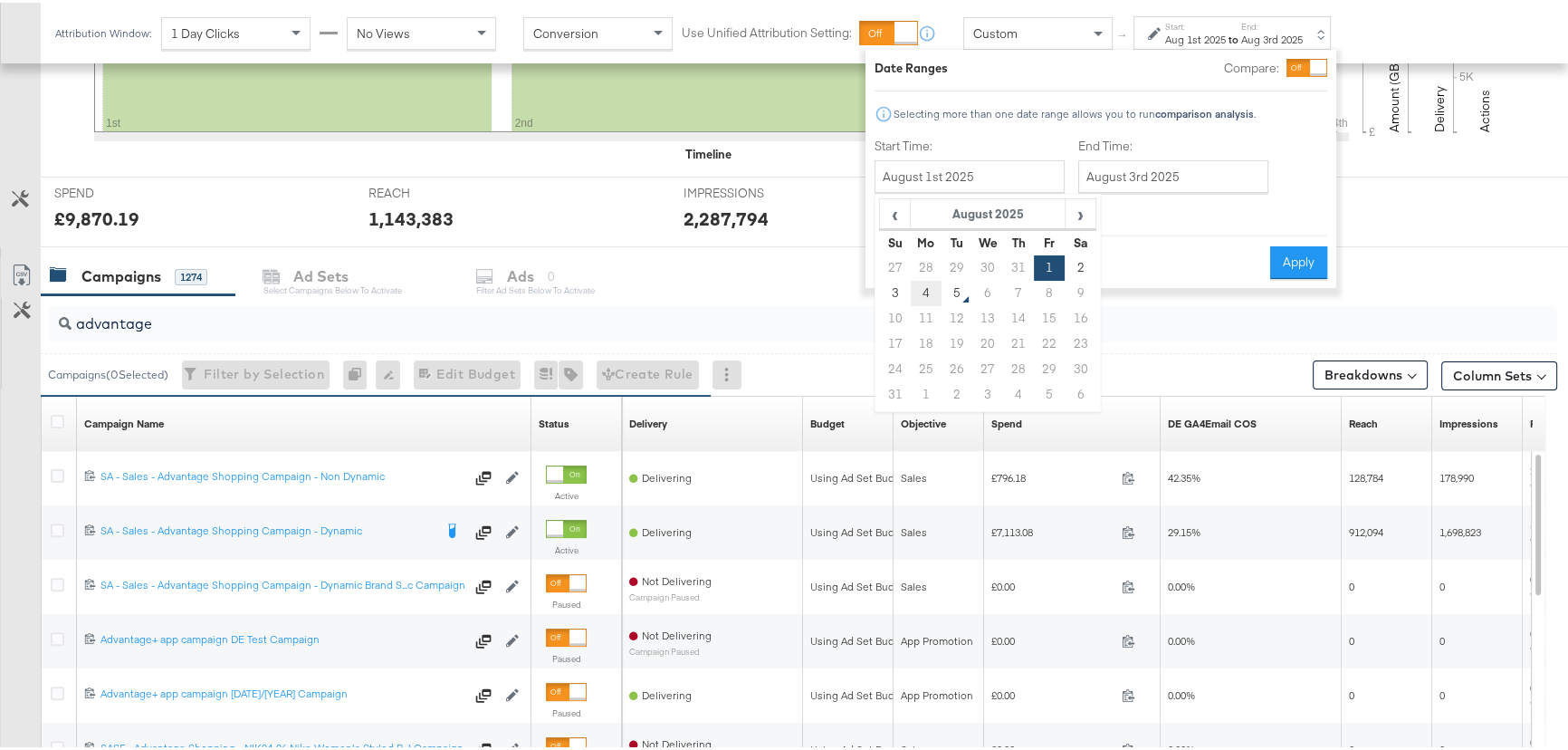 click on "4" at bounding box center [926, 291] 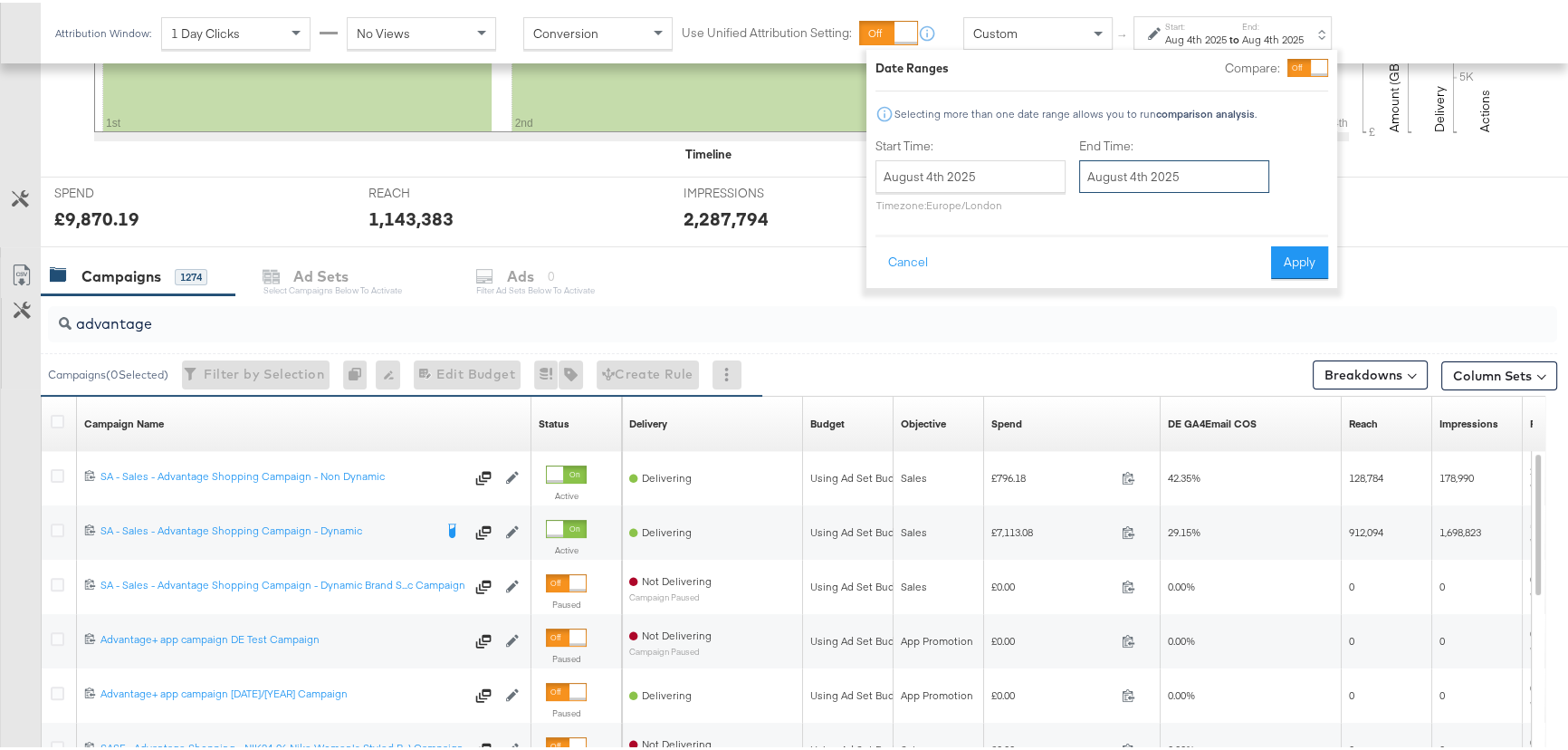 click on "August 4th 2025" at bounding box center [1174, 174] 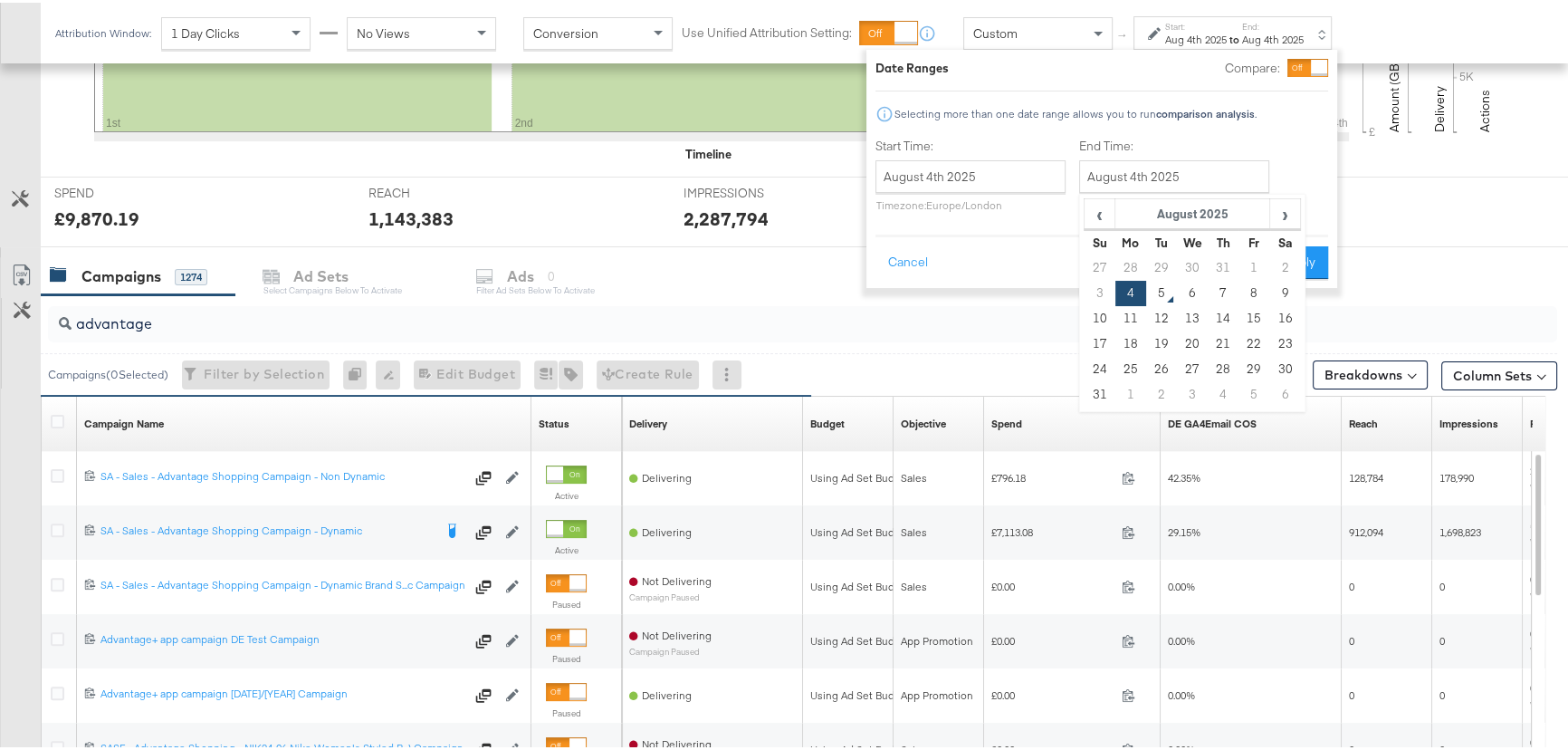 click on "Start Time: [MONTH] [DAY] [YEAR] ‹ [MONTH] [YEAR] › Su Mo Tu We Th Fr Sa 27 28 29 30 31 1 2 3 4 5 6 7 8 9 10 11 12 13 14 15 16 17 18 19 20 21 22 23 24 25 26 27 28 29 30 31 1 2 3 4 5 6 Timezone:  Europe/London End Time: [MONTH] [DAY] [YEAR] ‹ [MONTH] [YEAR] › Su Mo Tu We Th Fr Sa 27 28 29 30 31 1 2 3 4 5 6 7 8 9 10 11 12 13 14 15 16 17 18 19 20 21 22 23 24 25 26 27 28 29 30 31 1 2 3 4 5 6" at bounding box center [1102, 176] 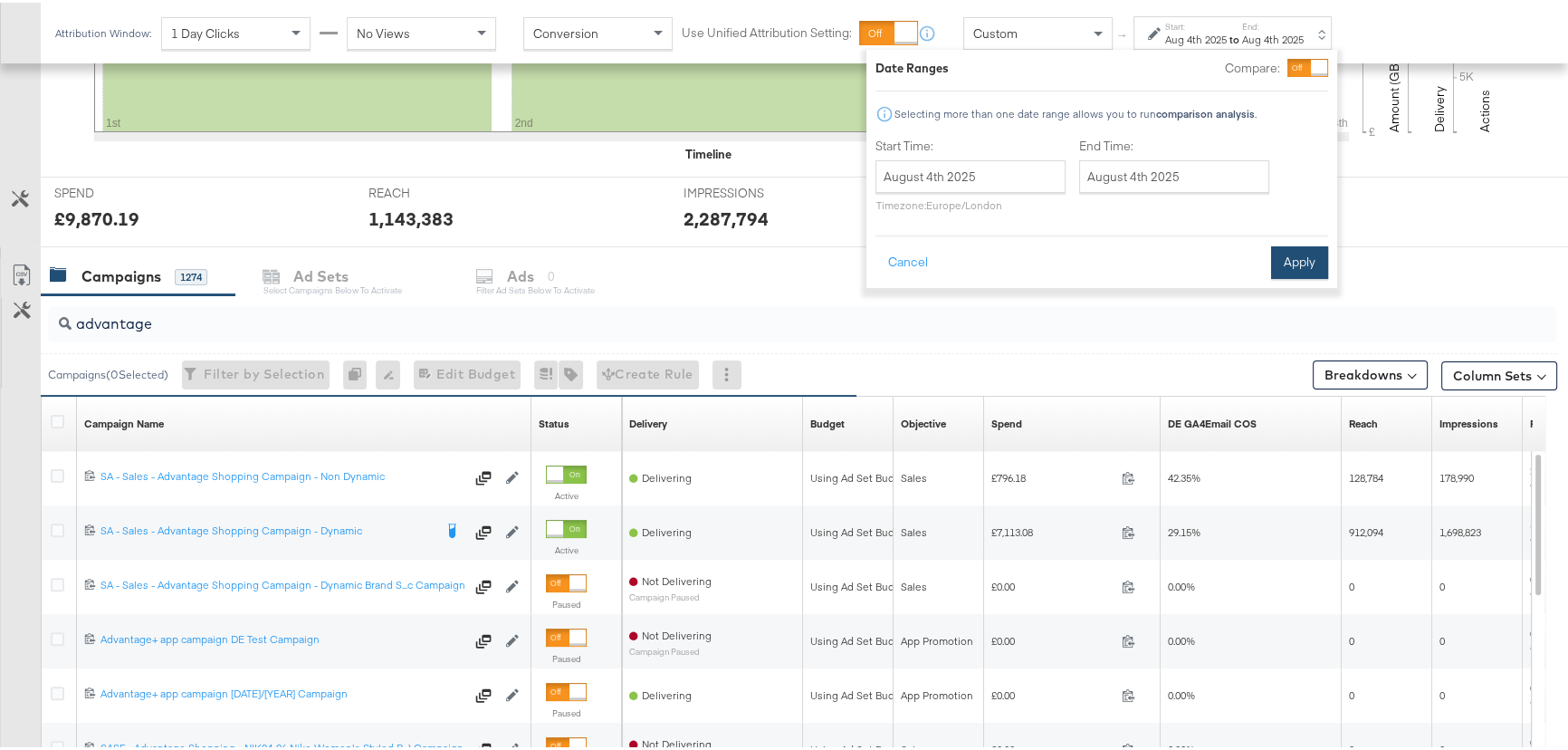 click on "Apply" at bounding box center (1299, 260) 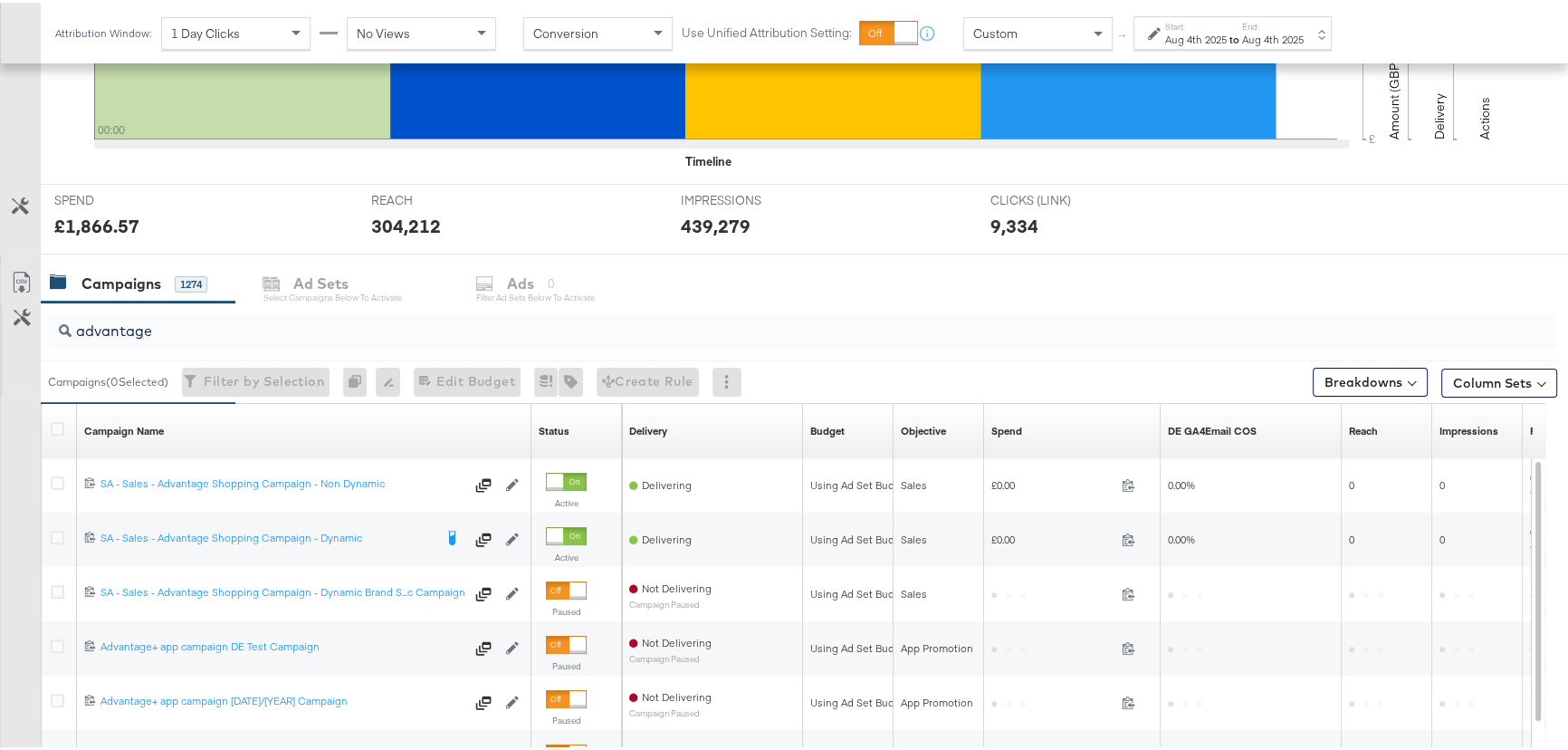 scroll, scrollTop: 576, scrollLeft: 0, axis: vertical 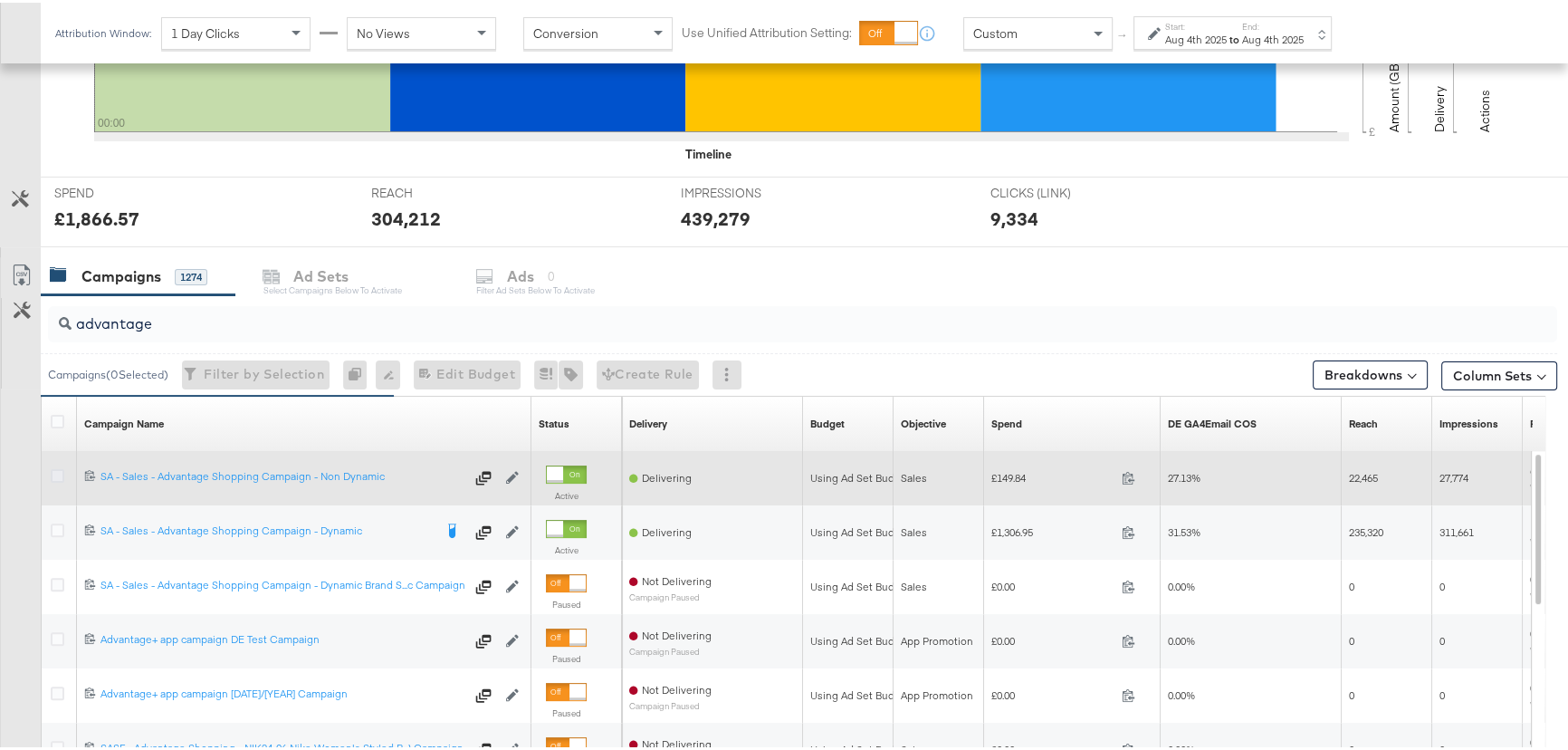 click at bounding box center (57, 473) 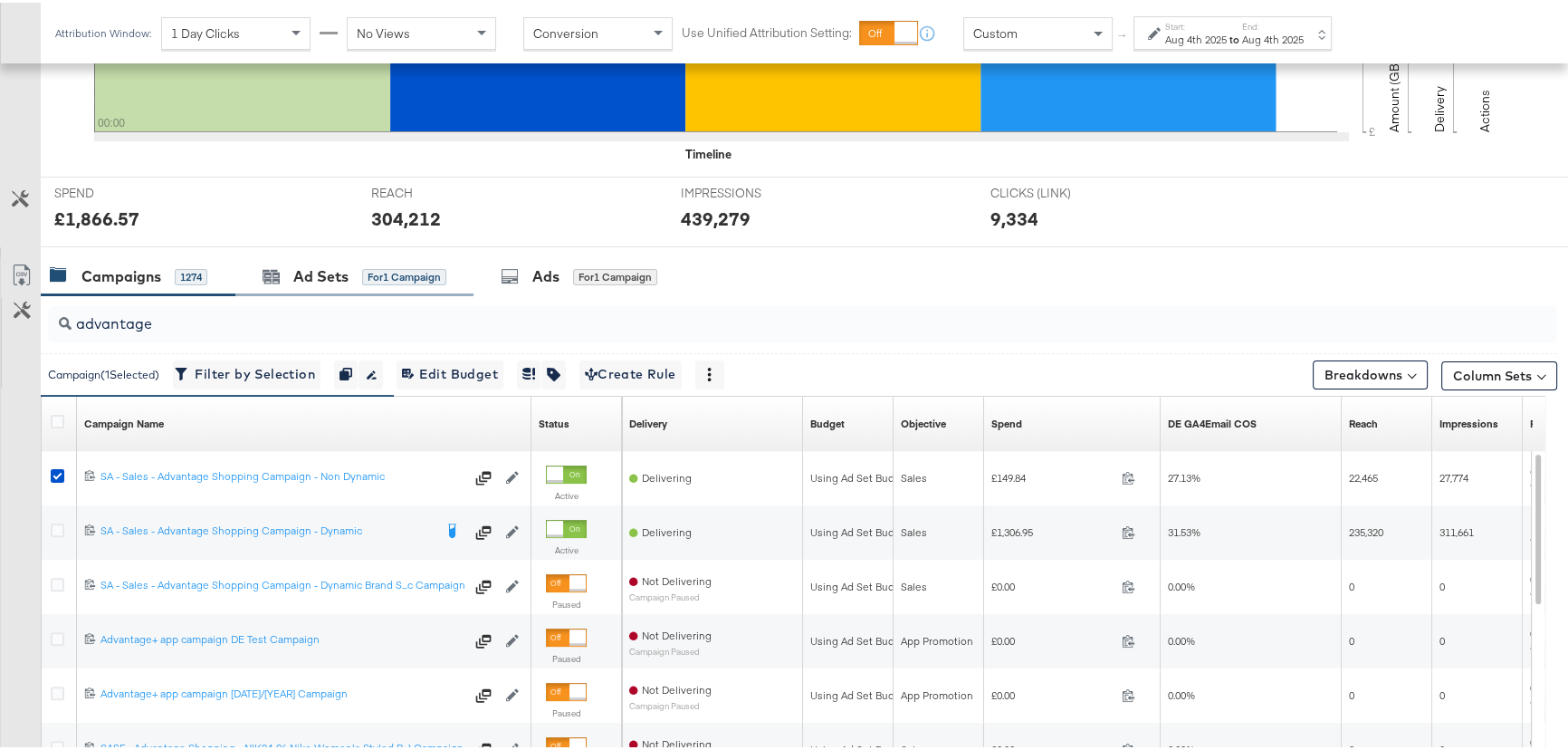 click on "Ad Sets" at bounding box center (320, 274) 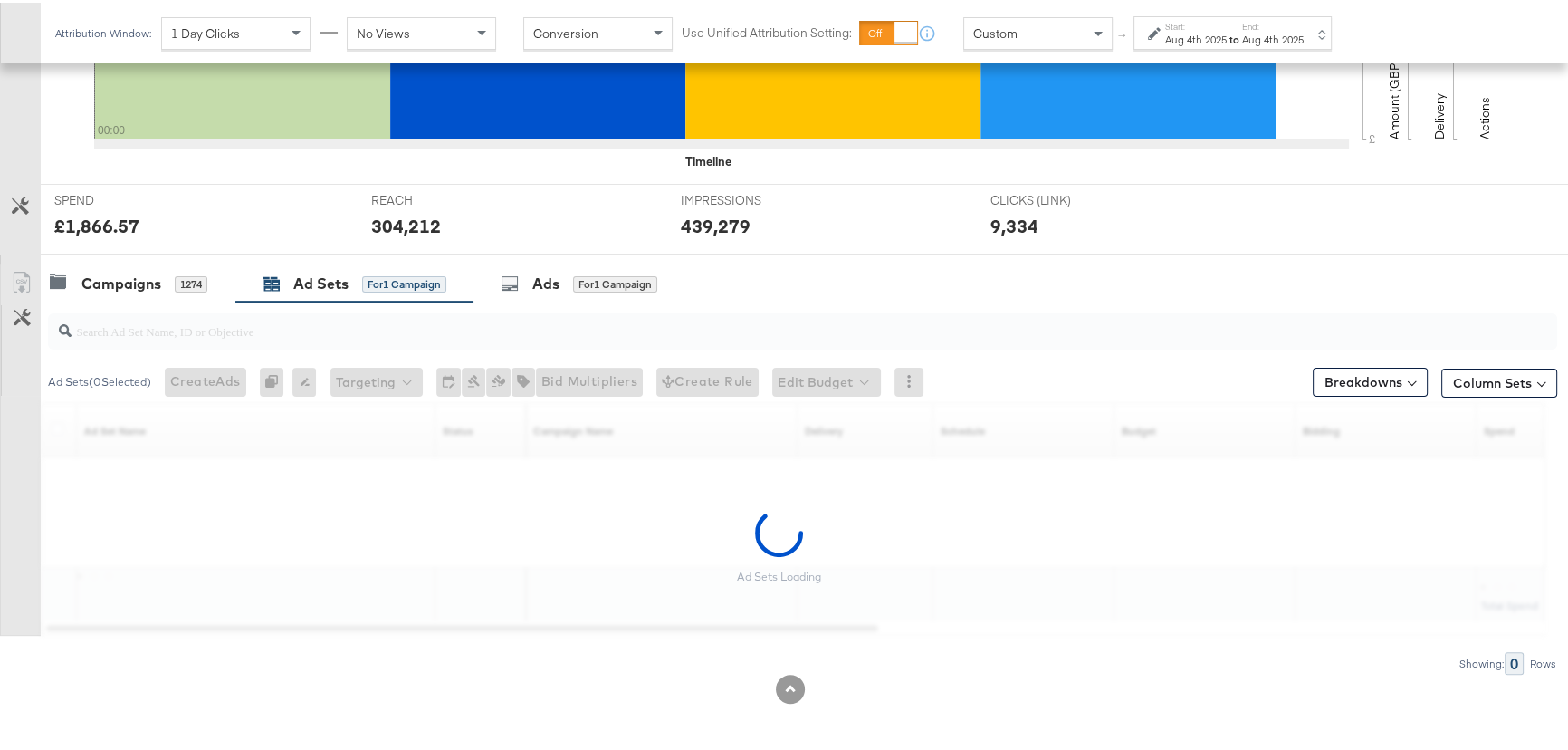 scroll, scrollTop: 514, scrollLeft: 0, axis: vertical 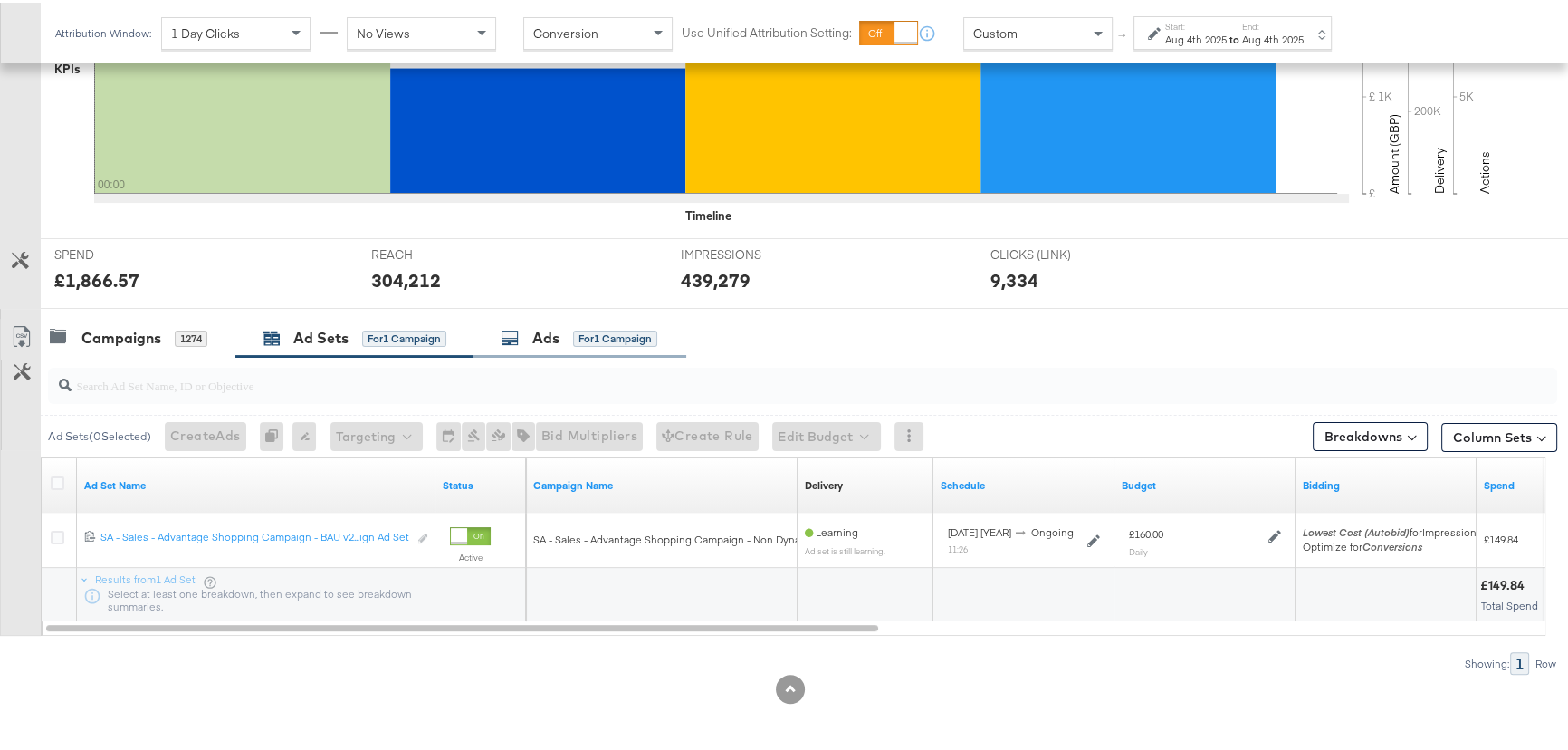 click on "Ads" at bounding box center (546, 335) 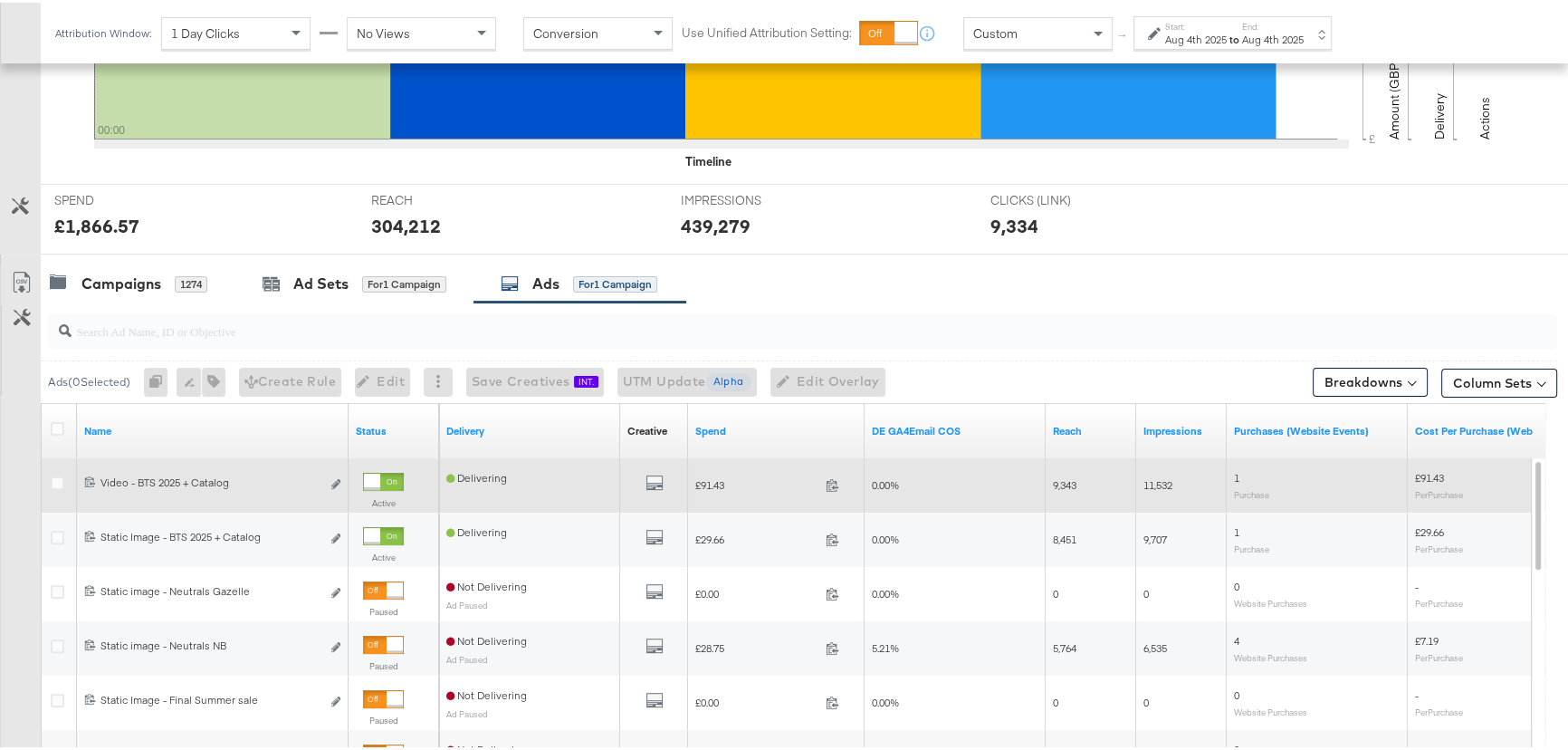 scroll, scrollTop: 576, scrollLeft: 0, axis: vertical 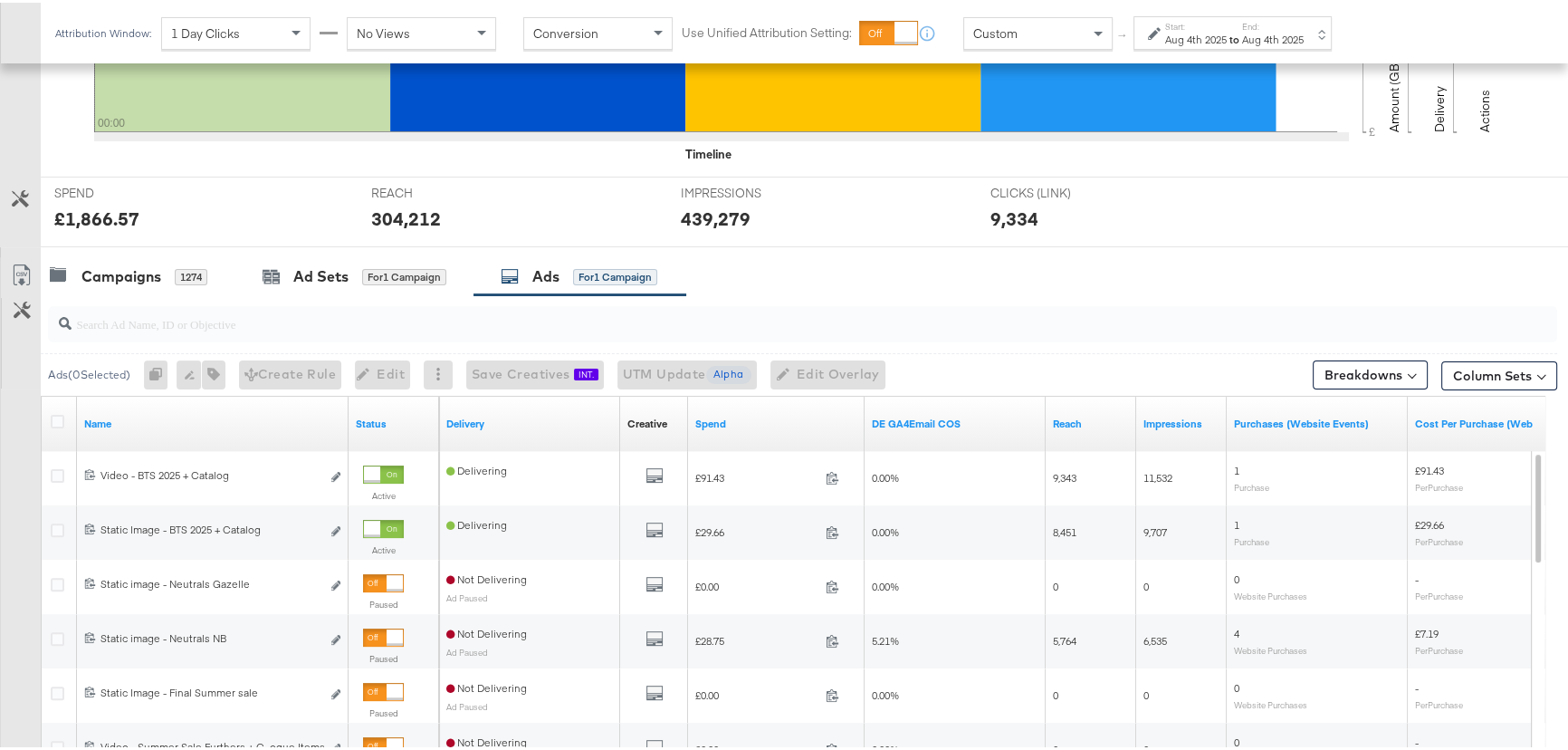 click on "Start:  [MONTH] [DAY] [YEAR]    to     End:  [MONTH] [DAY] [YEAR]" at bounding box center (1234, 31) 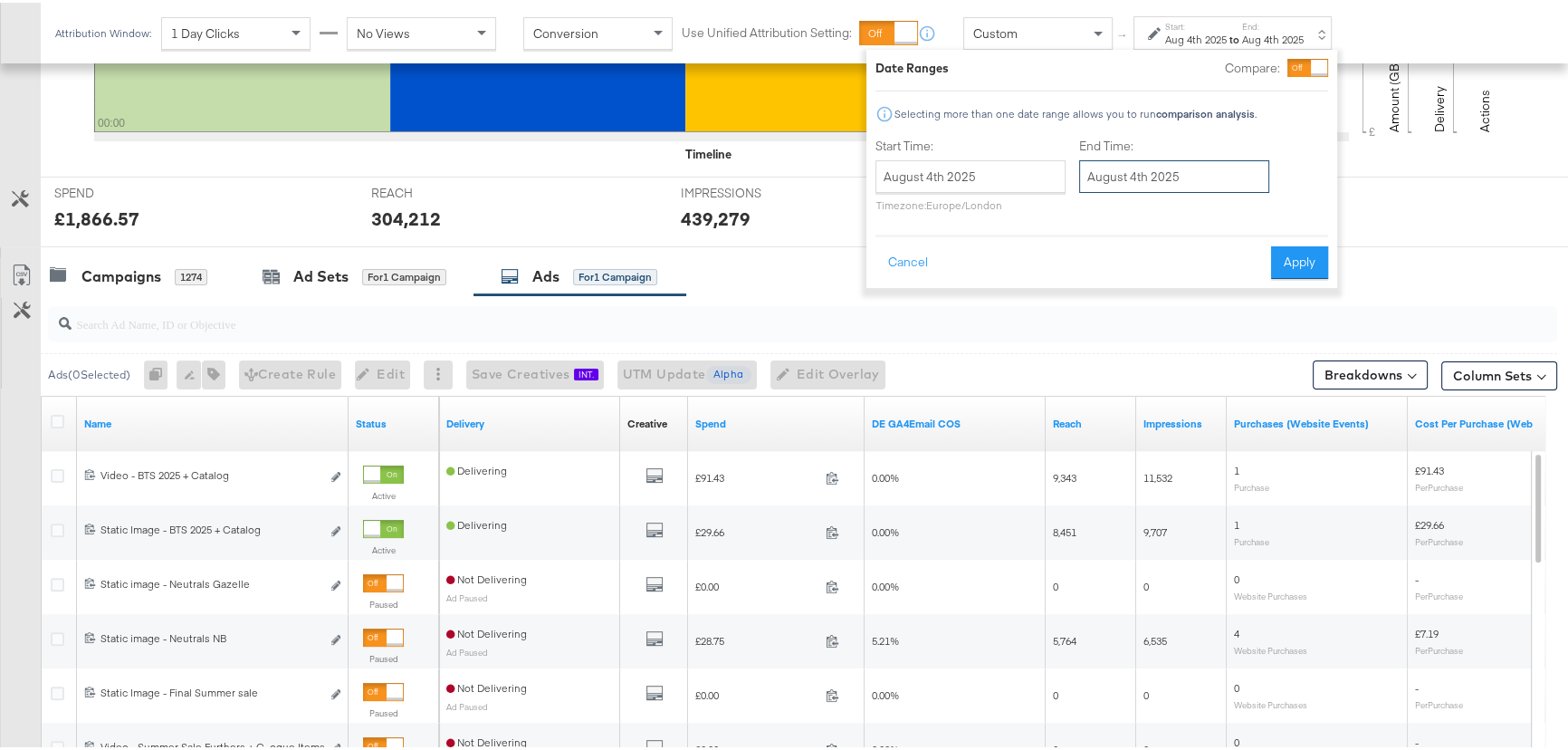 click on "August 4th 2025" at bounding box center (1174, 174) 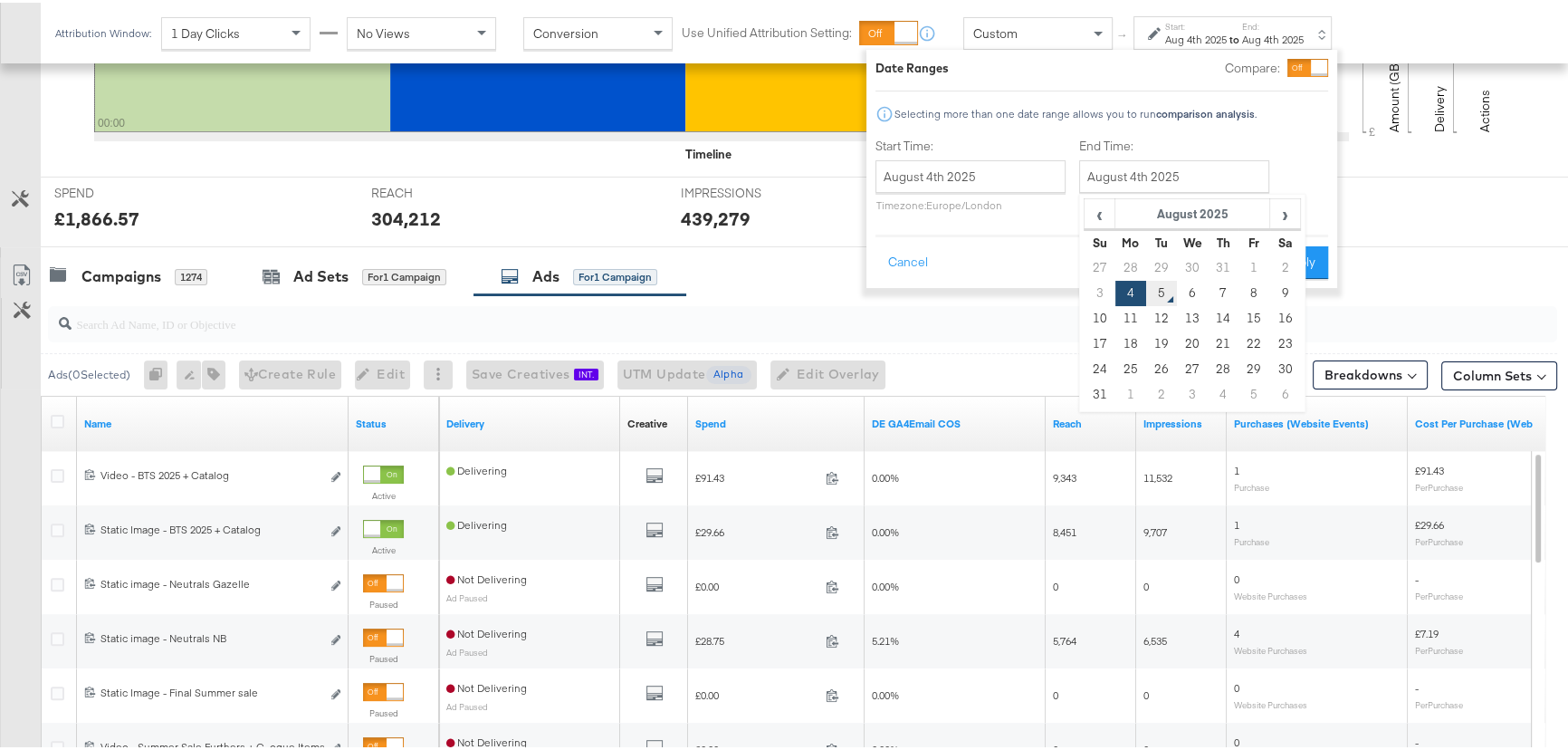 click on "5" at bounding box center [1162, 291] 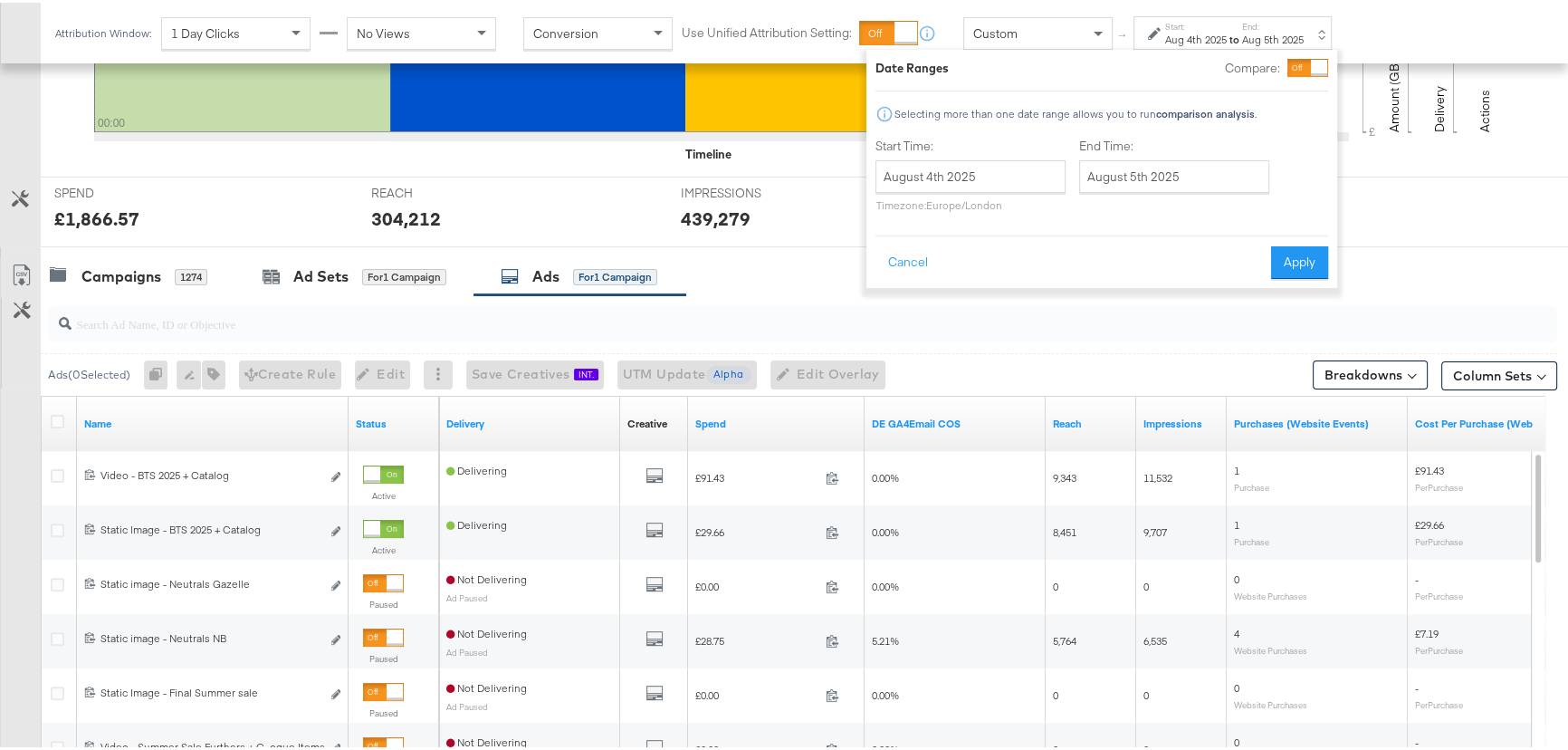 drag, startPoint x: 1301, startPoint y: 263, endPoint x: 732, endPoint y: 0, distance: 626.8413 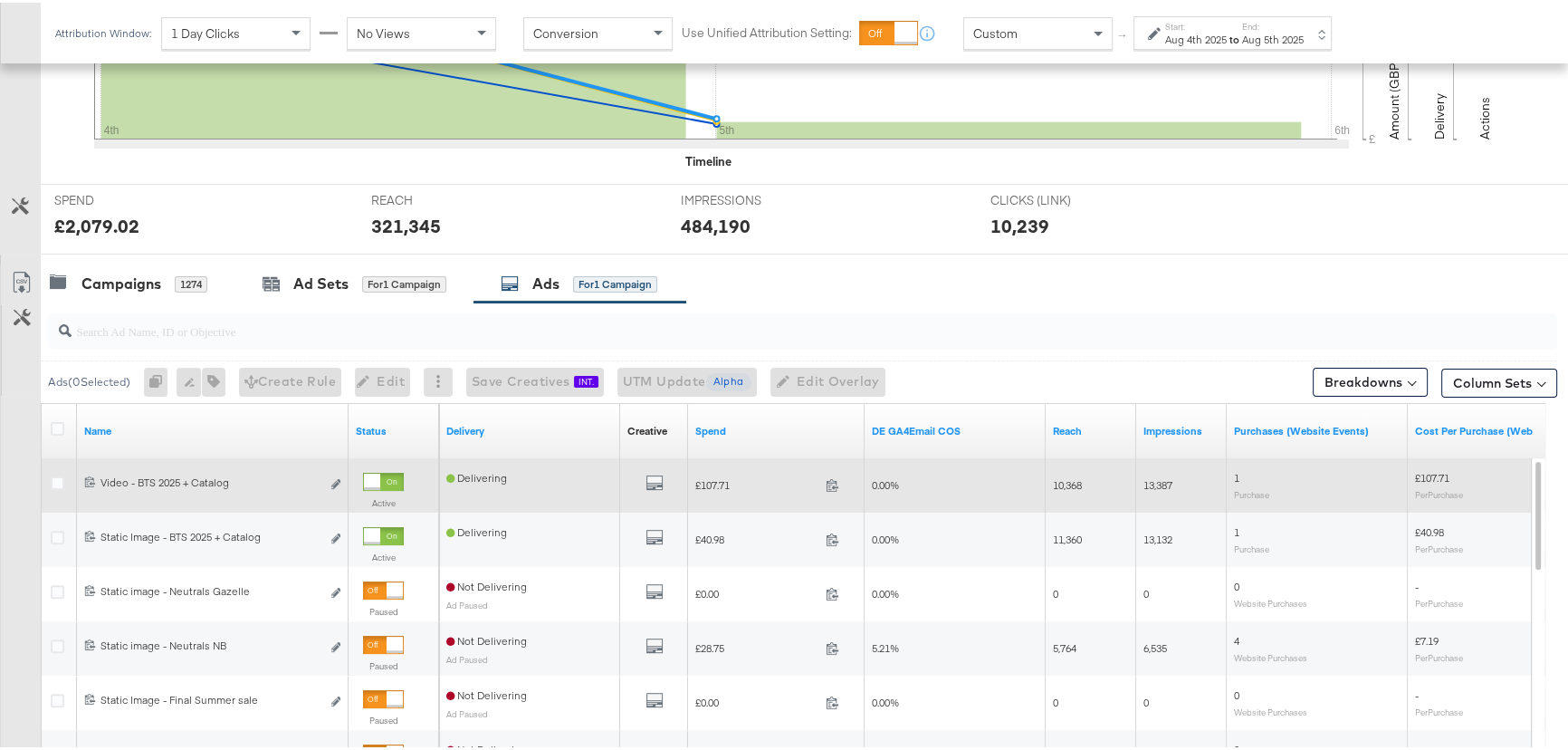 scroll, scrollTop: 576, scrollLeft: 0, axis: vertical 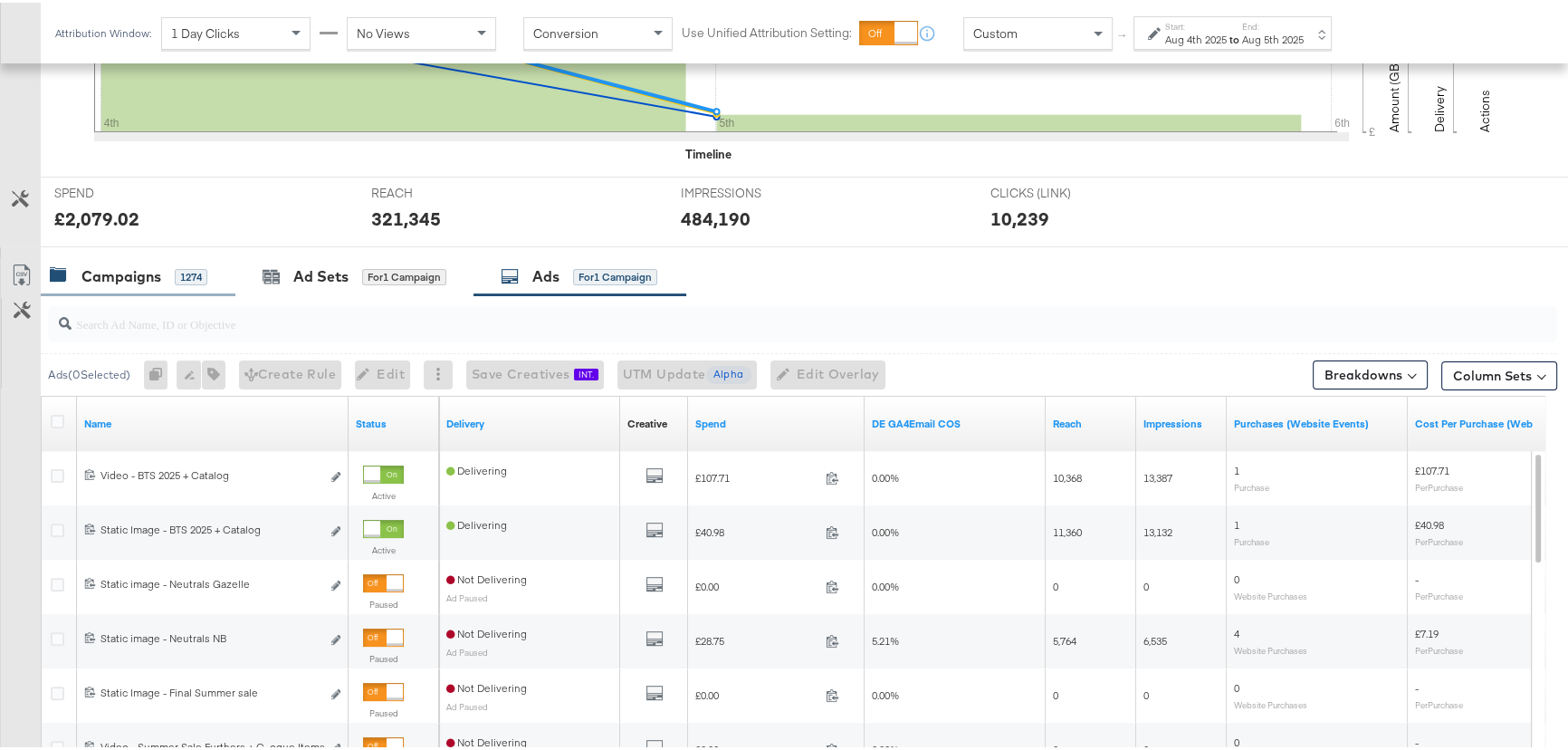 click on "Campaigns 1274" at bounding box center (138, 274) 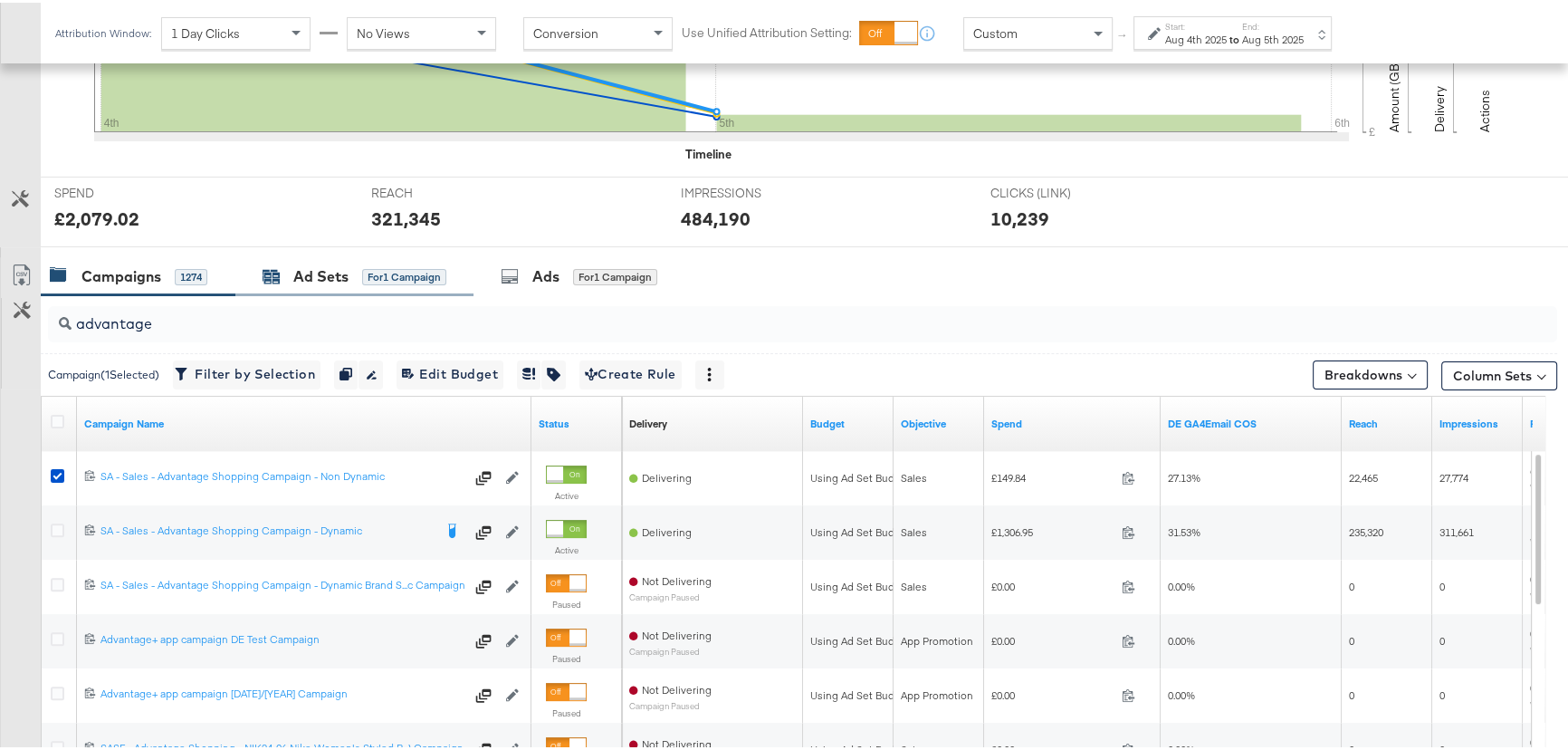 click on "Ad Sets" at bounding box center [320, 274] 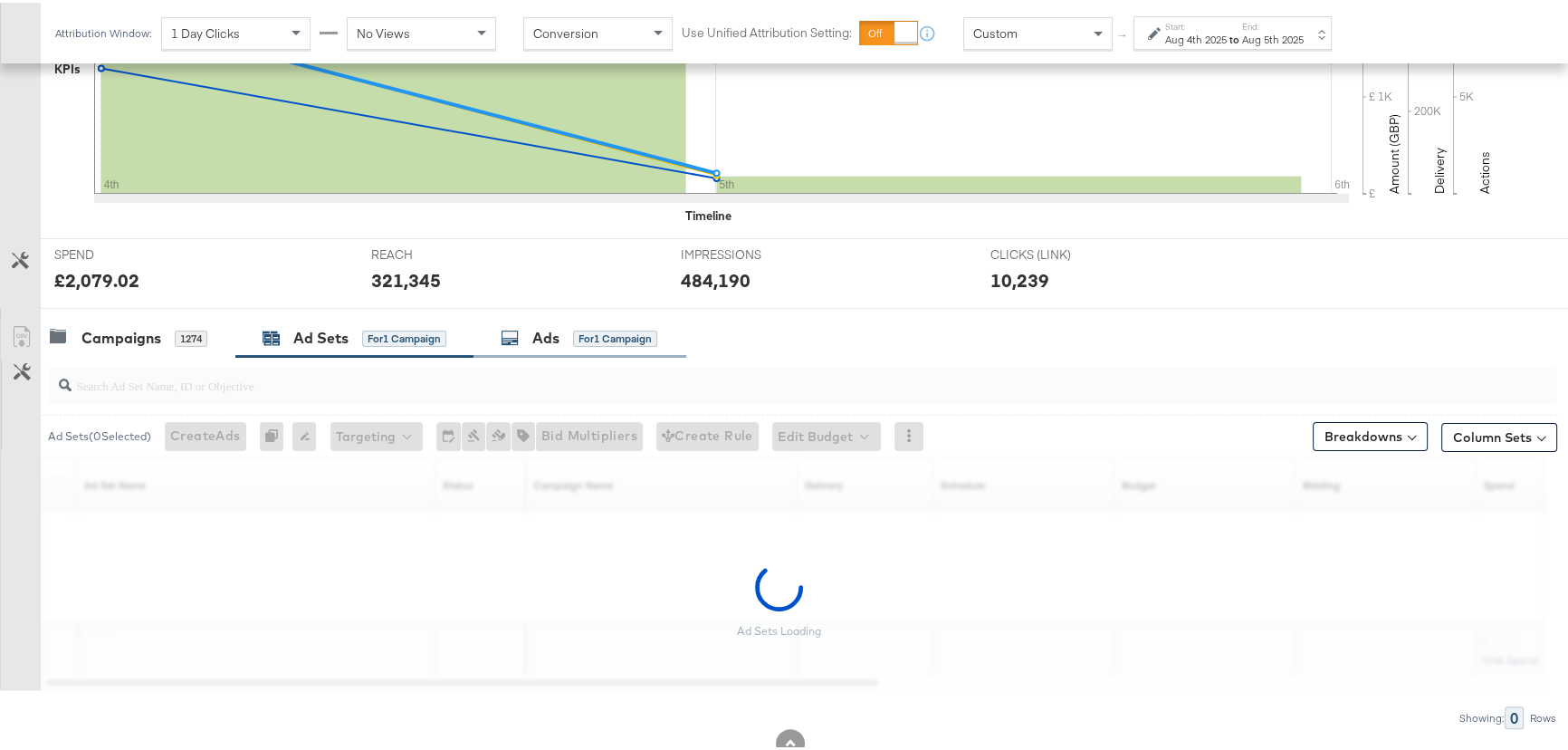 scroll, scrollTop: 569, scrollLeft: 0, axis: vertical 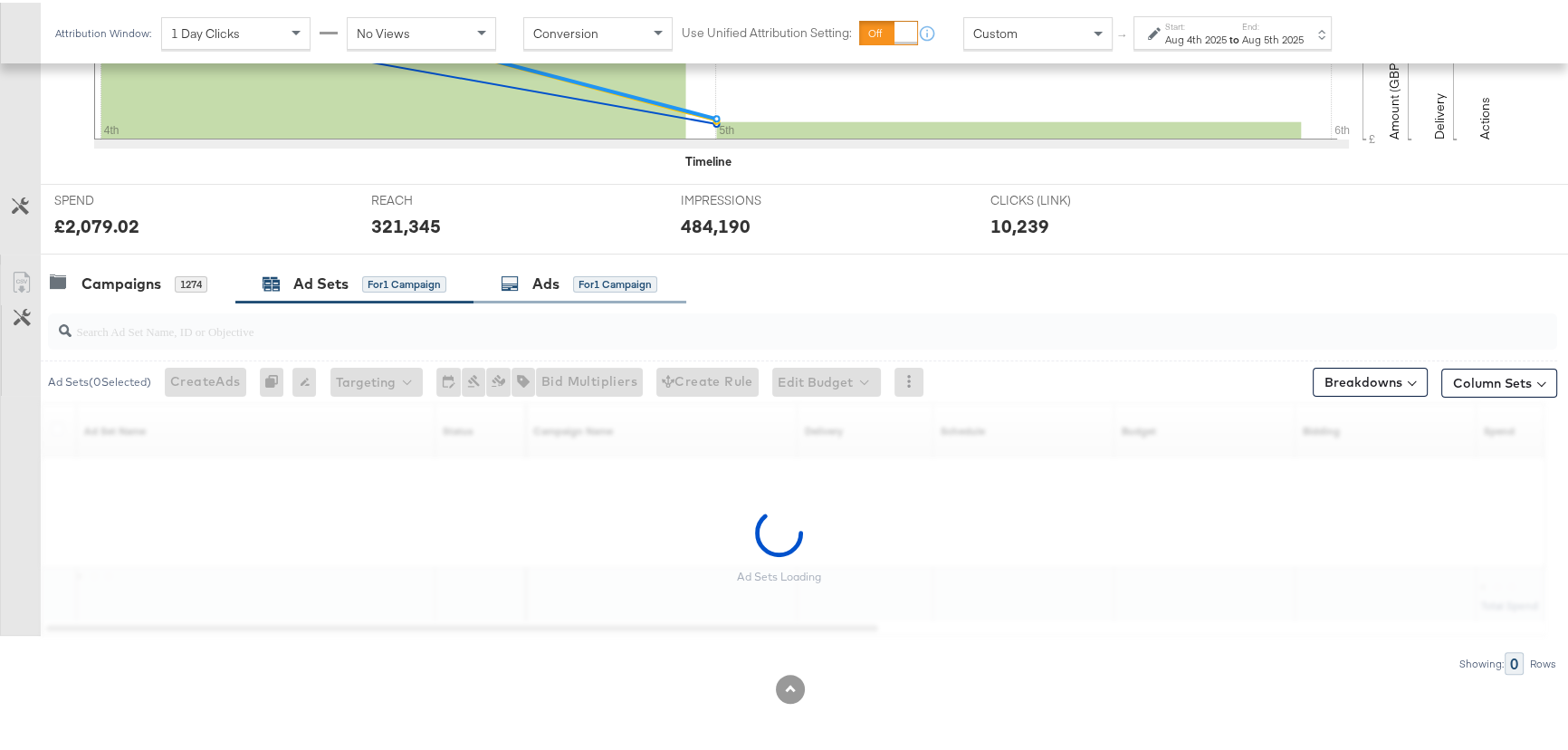 click on "Ads" at bounding box center [546, 281] 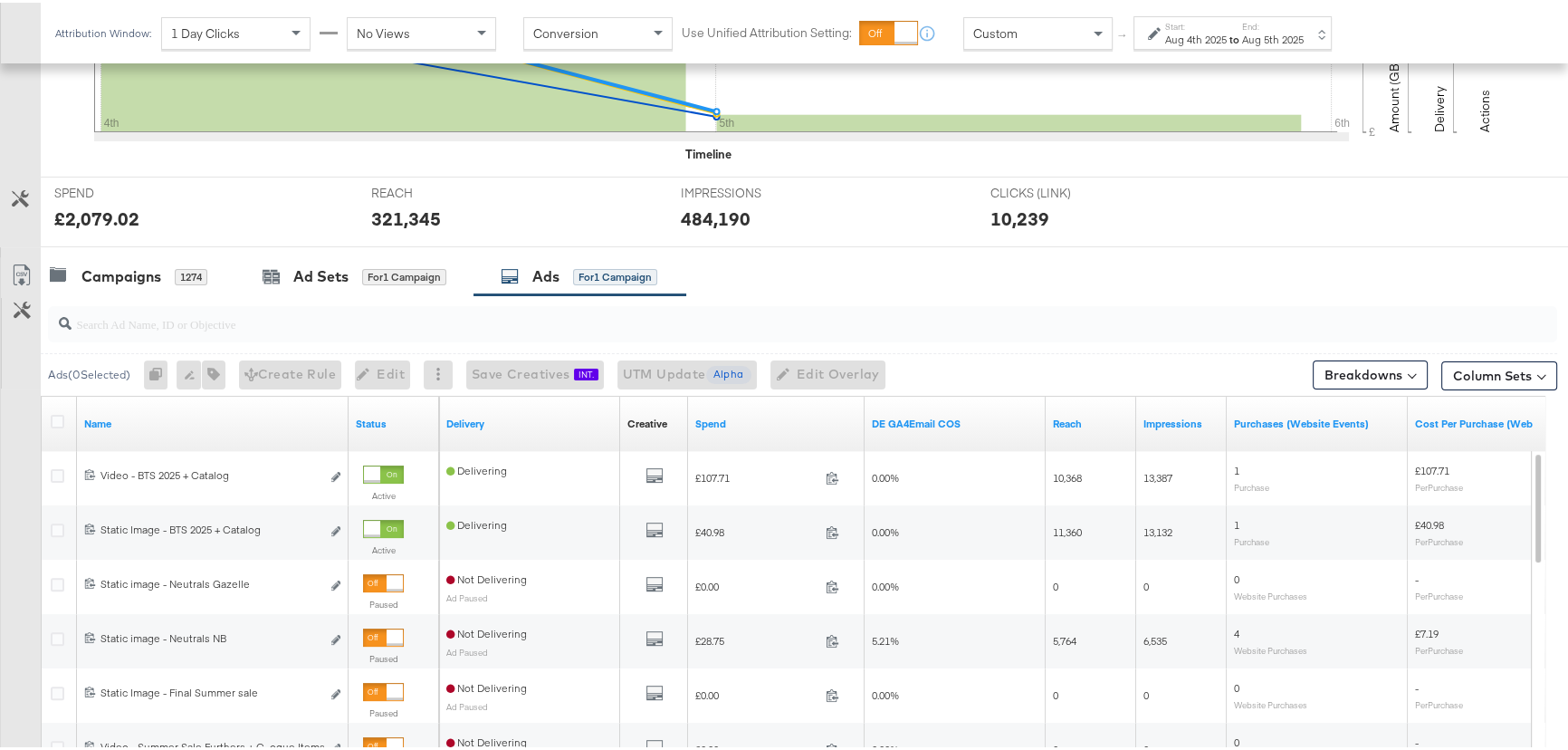 scroll, scrollTop: 659, scrollLeft: 0, axis: vertical 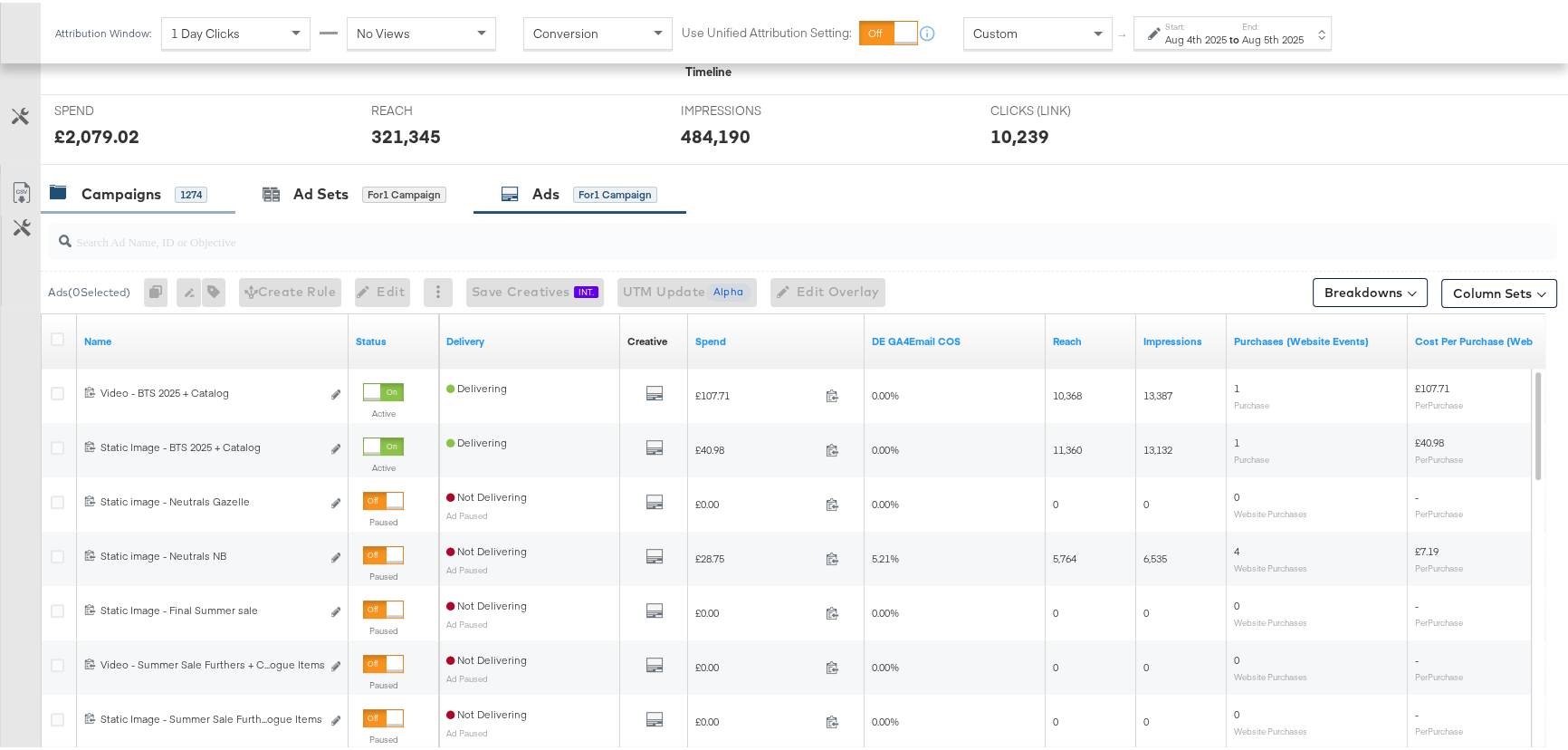 click on "Campaigns 1274" at bounding box center [138, 191] 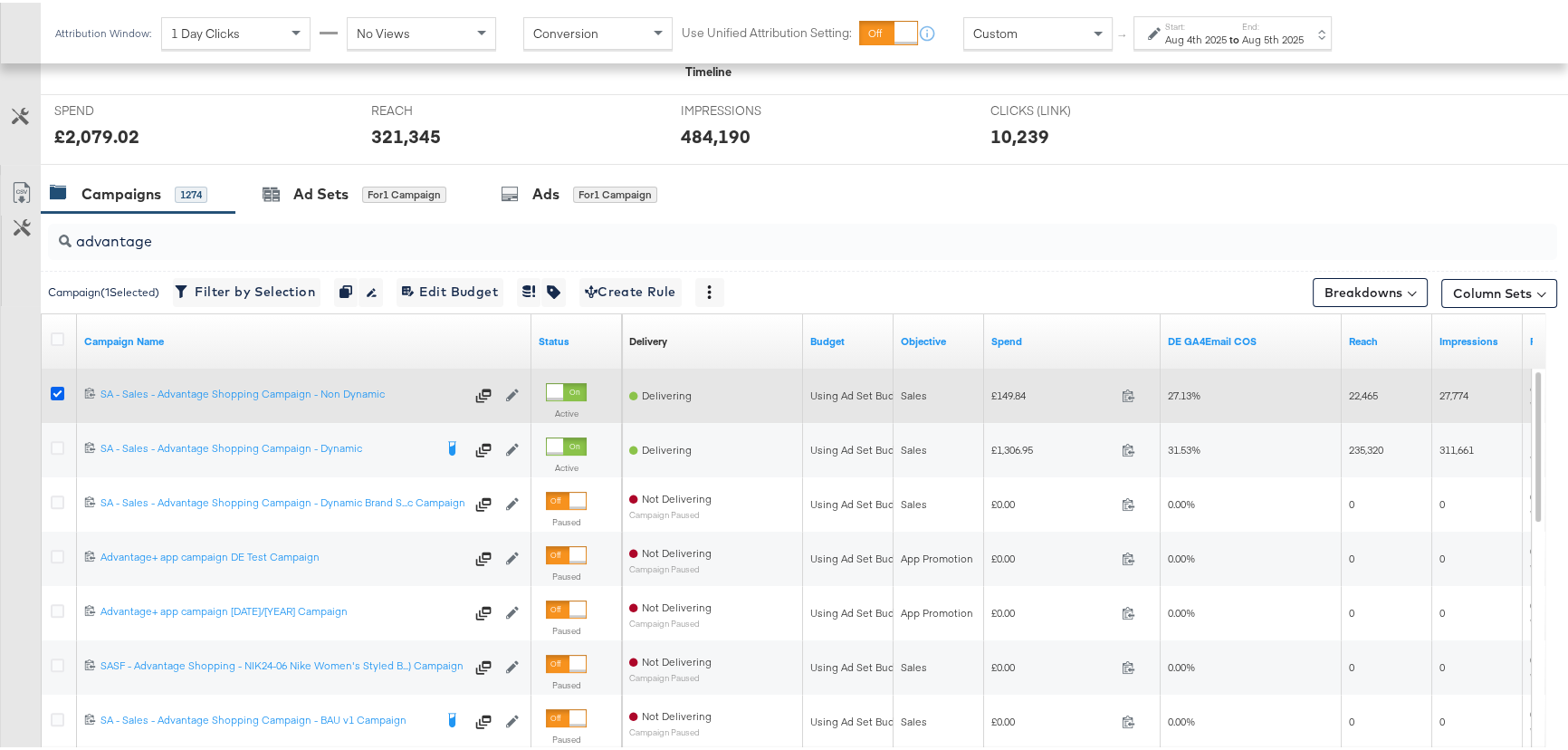 click at bounding box center [57, 390] 